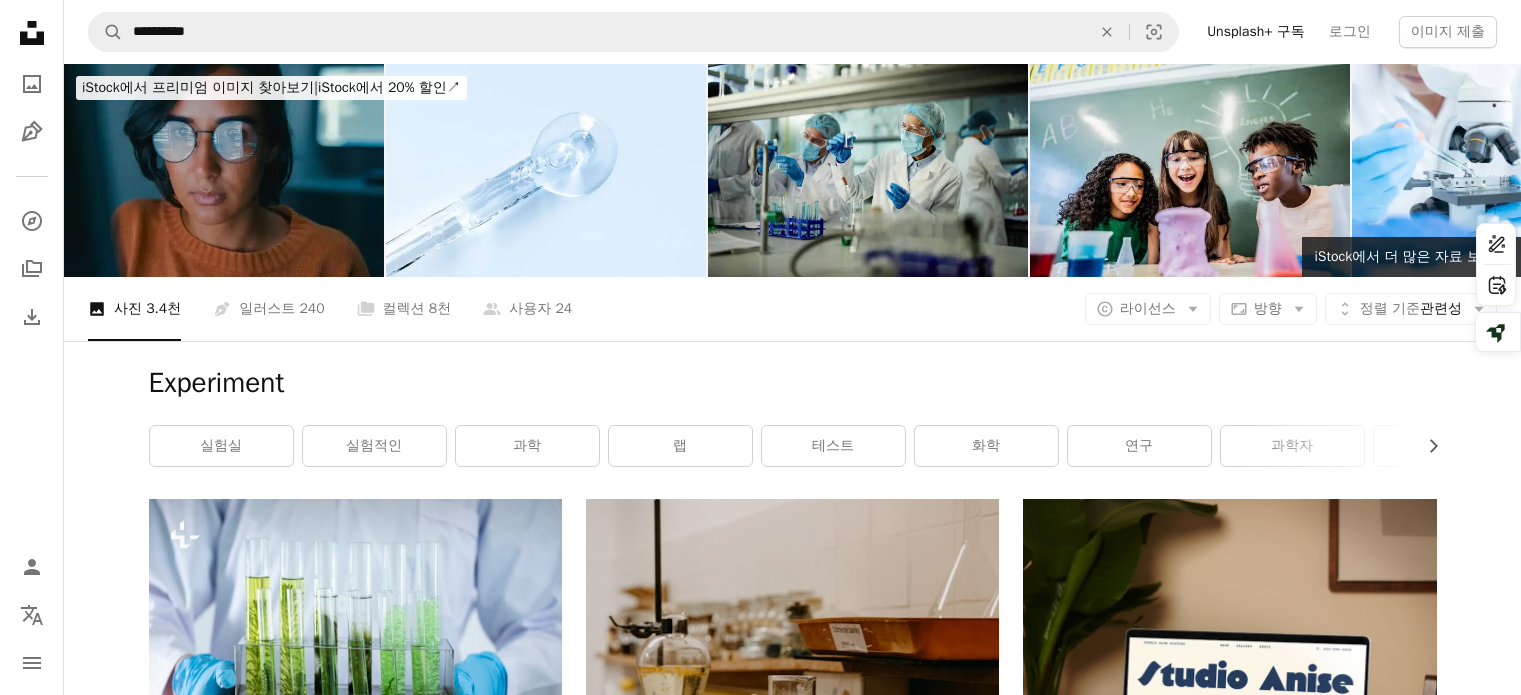 scroll, scrollTop: 414, scrollLeft: 0, axis: vertical 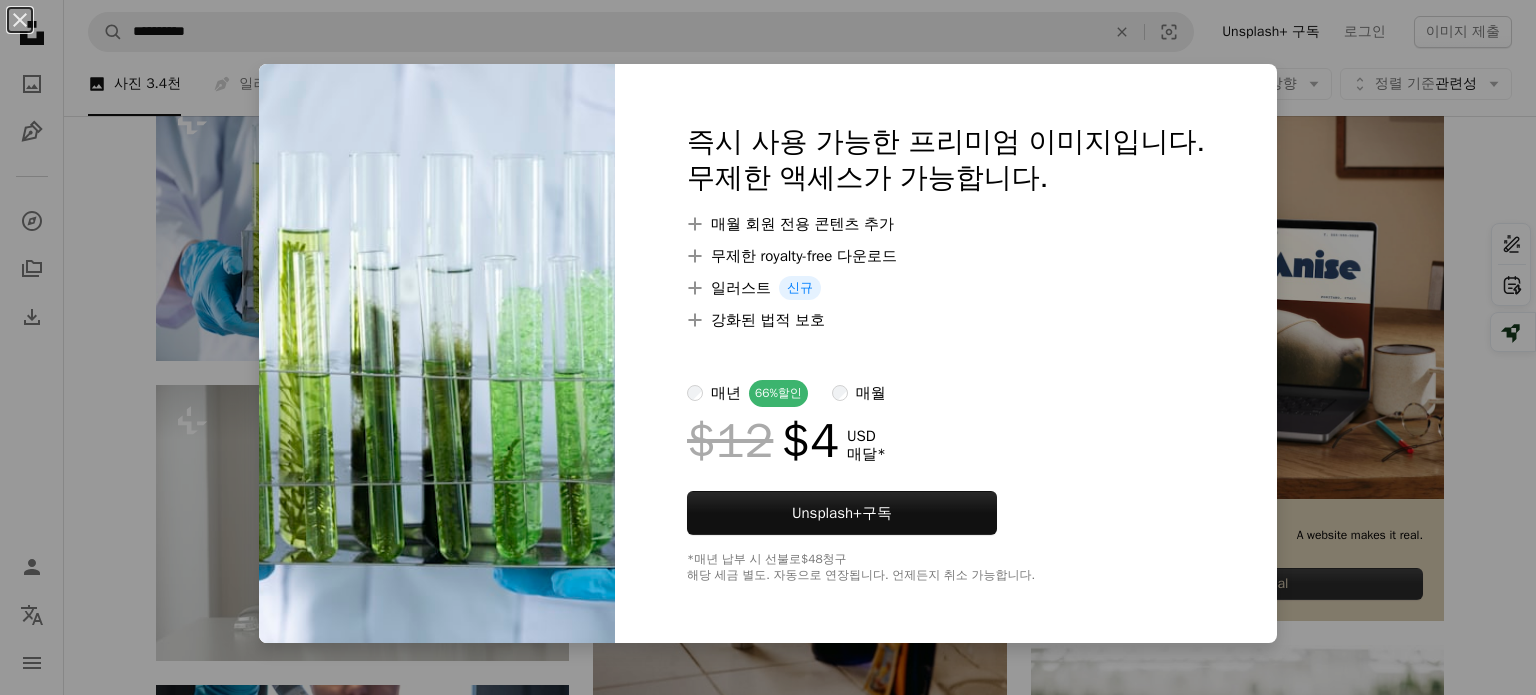 click on "An X shape 즉시 사용 가능한 프리미엄 이미지입니다. 무제한 액세스가 가능합니다. A plus sign 매월 회원 전용 콘텐츠 추가 A plus sign 무제한 royalty-free 다운로드 A plus sign 일러스트  신규 A plus sign 강화된 법적 보호 매년 66%  할인 매월 $12   $4 USD 매달 * Unsplash+  구독 *매년 납부 시 선불로  $48  청구 해당 세금 별도. 자동으로 연장됩니다. 언제든지 취소 가능합니다." at bounding box center (768, 347) 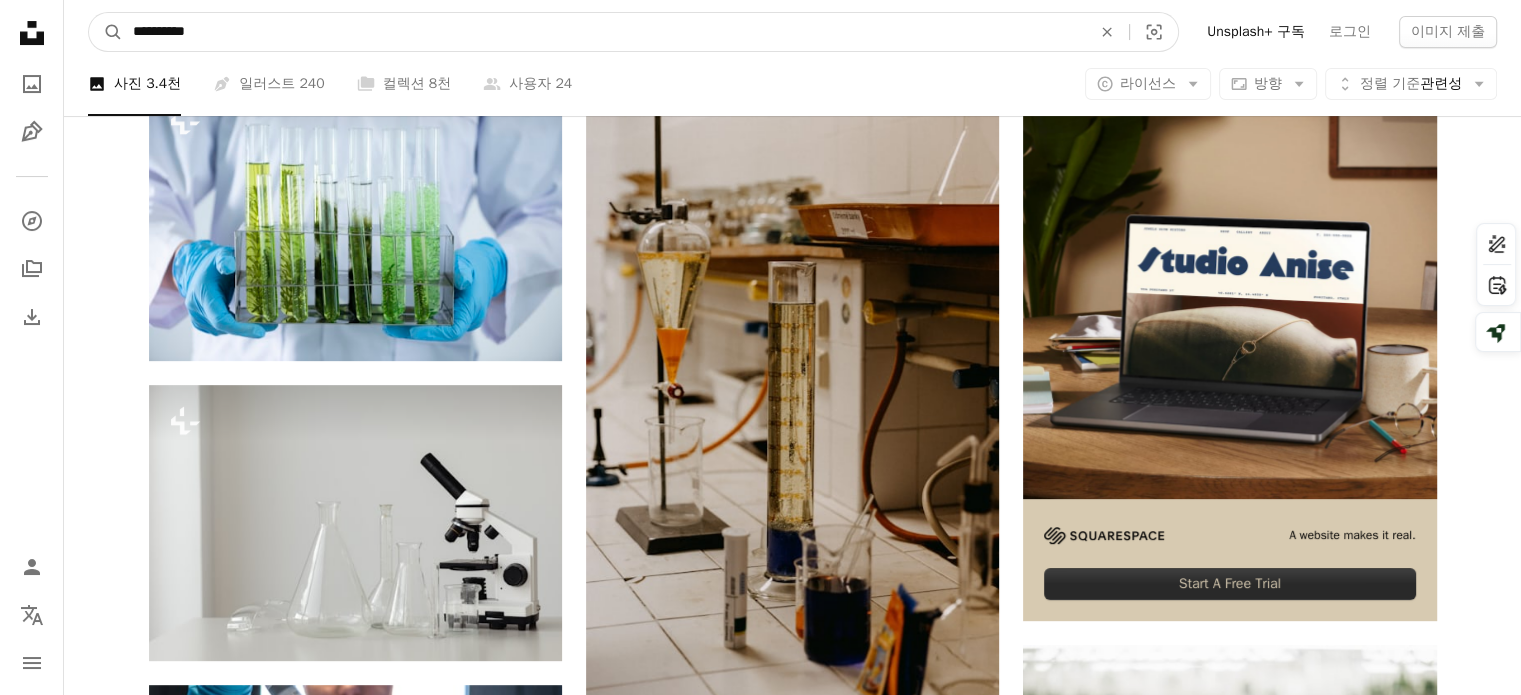 drag, startPoint x: 264, startPoint y: 35, endPoint x: 53, endPoint y: 31, distance: 211.03792 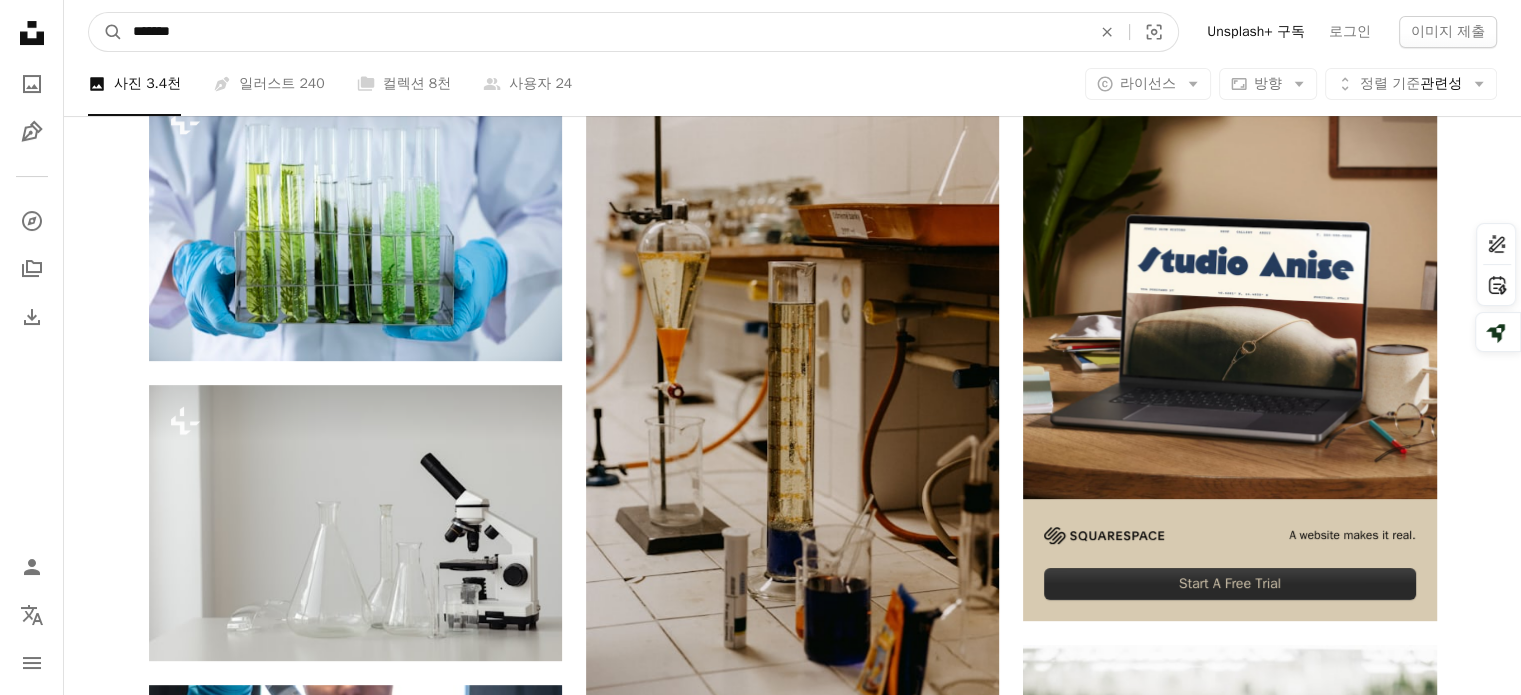 type on "*******" 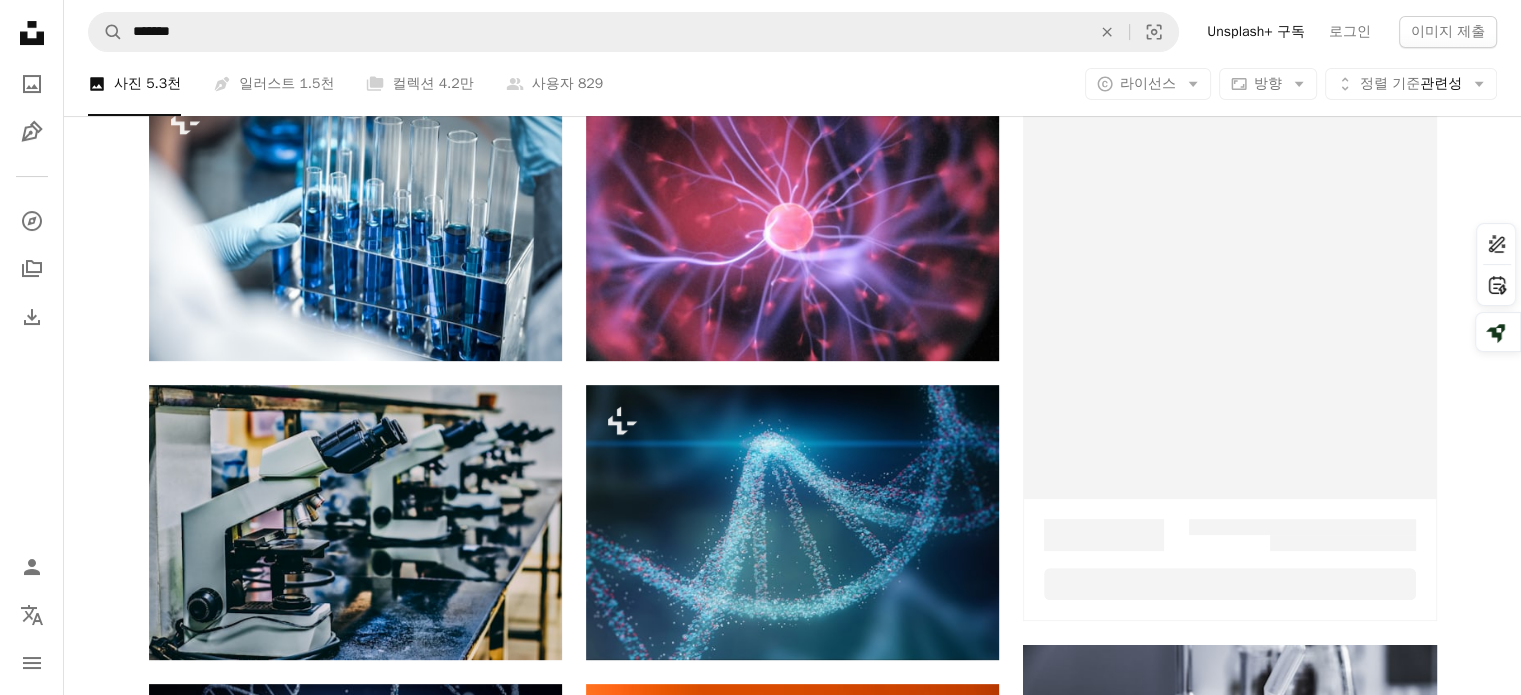 scroll, scrollTop: 0, scrollLeft: 0, axis: both 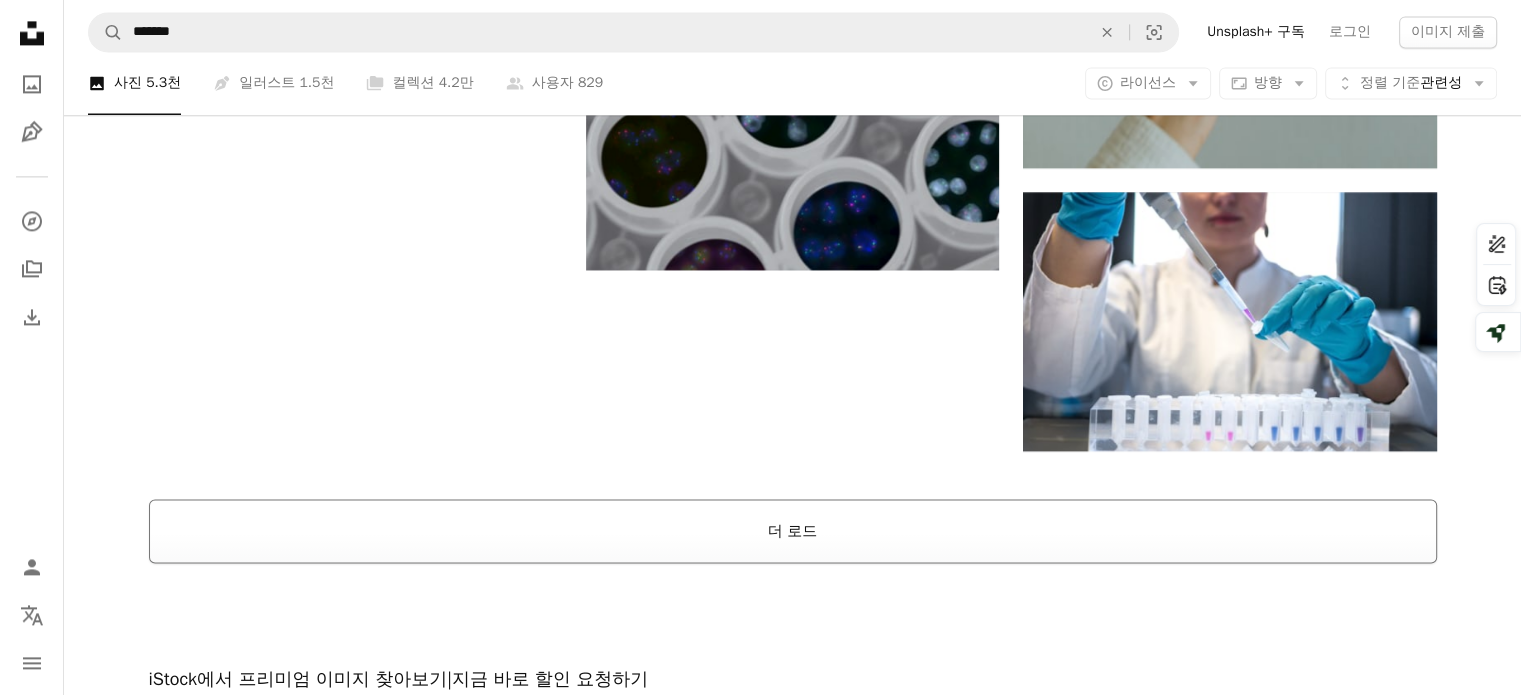 click on "더 로드" at bounding box center (793, 531) 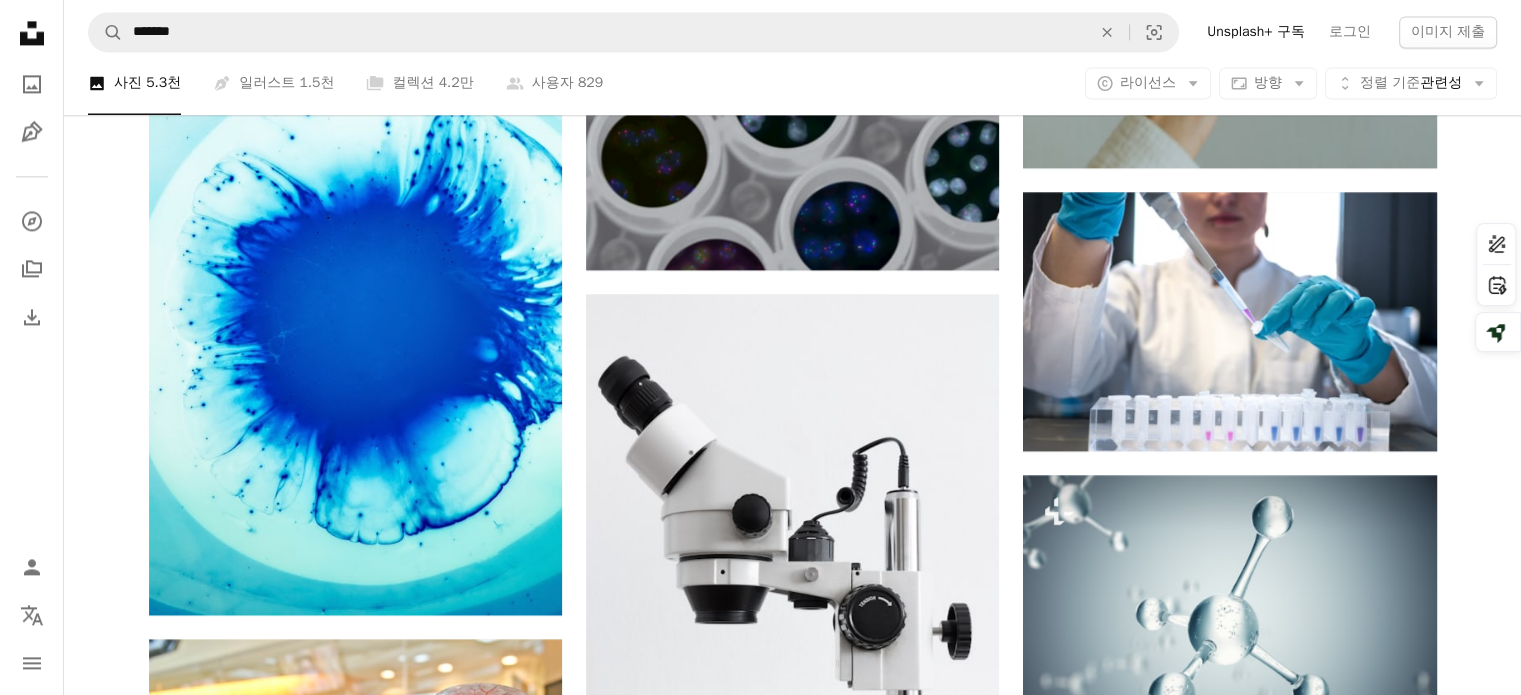 scroll, scrollTop: 3042, scrollLeft: 0, axis: vertical 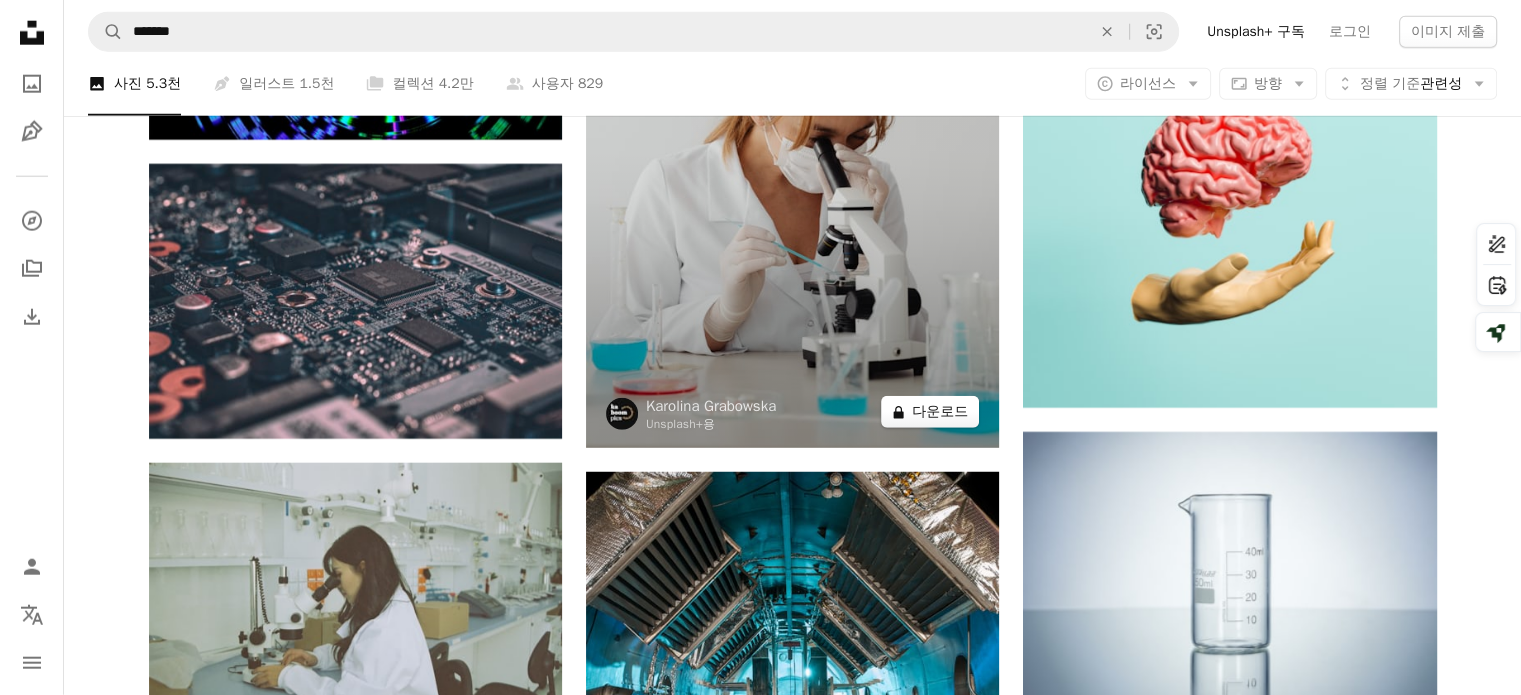 click on "A lock   다운로드" at bounding box center (930, 412) 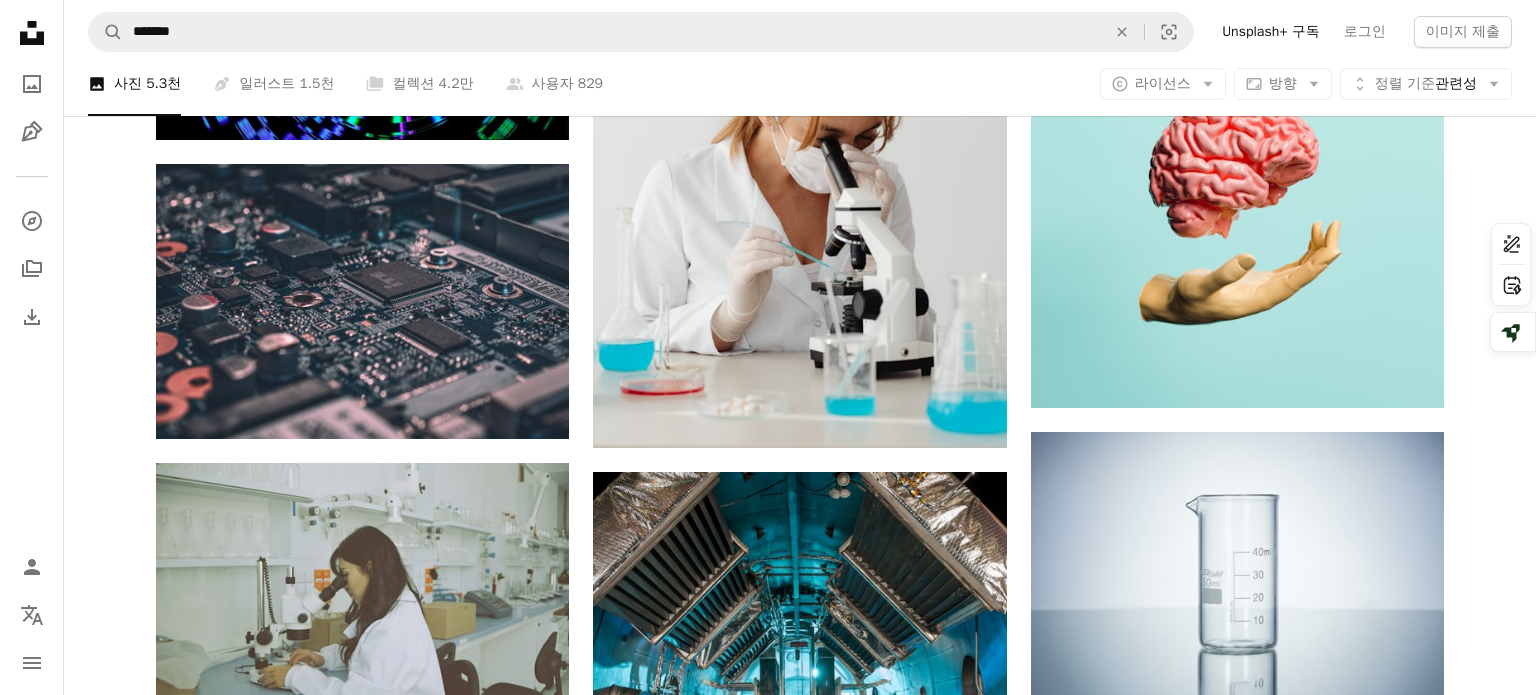click on "An X shape 즉시 사용 가능한 프리미엄 이미지입니다. 무제한 액세스가 가능합니다. A plus sign 매월 회원 전용 콘텐츠 추가 A plus sign 무제한 royalty-free 다운로드 A plus sign 일러스트  신규 A plus sign 강화된 법적 보호 매년 66%  할인 매월 $12   $4 USD 매달 * Unsplash+  구독 *매년 납부 시 선불로  $48  청구 해당 세금 별도. 자동으로 연장됩니다. 언제든지 취소 가능합니다." at bounding box center [768, 3515] 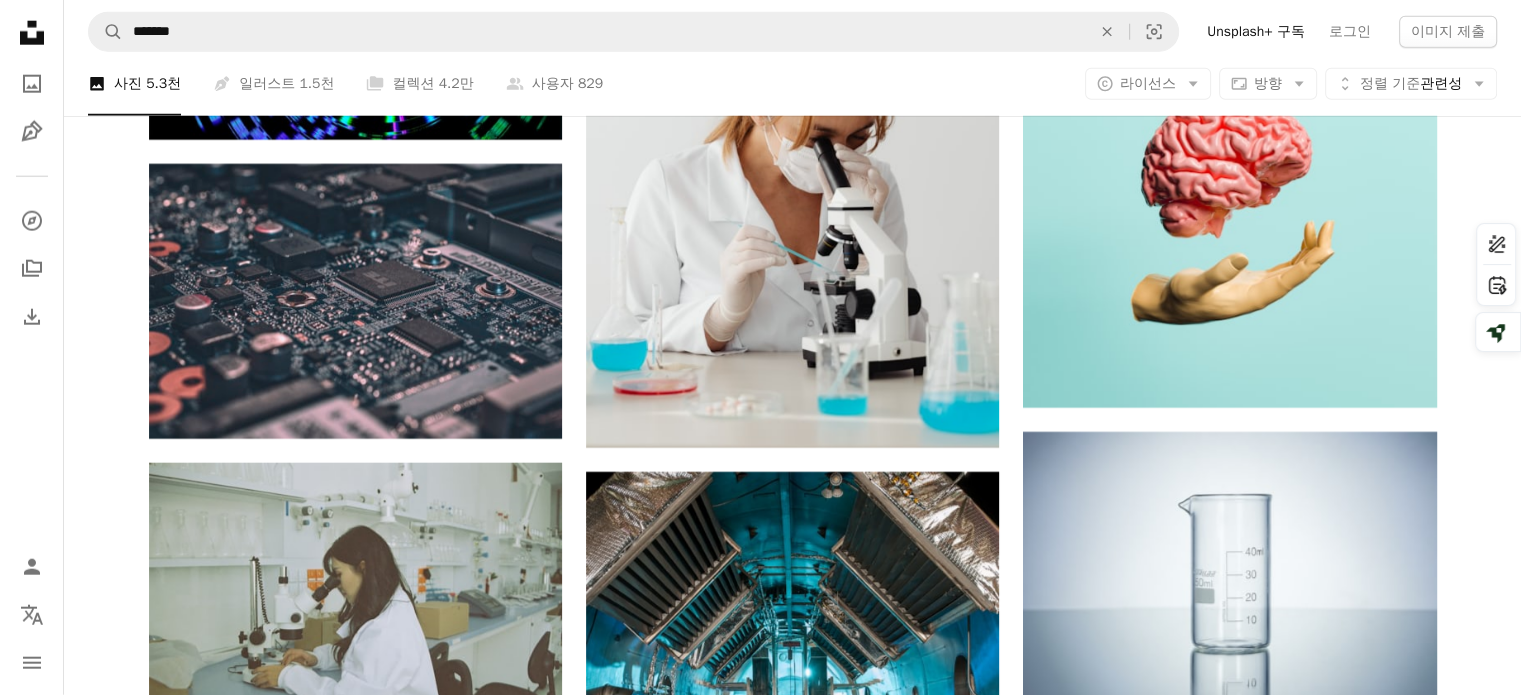 click on "Plus sign for Unsplash+ A heart A plus sign Getty Images Unsplash+ 용 A lock   다운로드 A heart A plus sign Ousa Chea Arrow pointing down A heart A plus sign Braňo Arrow pointing down Plus sign for Unsplash+ A heart A plus sign Karolina Grabowska Unsplash+ 용 A lock   다운로드 A heart A plus sign Adrien Converse Arrow pointing down A heart A plus sign Moritz Kindler 고용 가능 A checkmark inside of a circle Arrow pointing down A heart A plus sign NASA Arrow pointing down A heart A plus sign Michael Schiffer Arrow pointing down A heart A plus sign Joel Filipe 고용 가능 A checkmark inside of a circle Arrow pointing down A heart A plus sign jesse orrico Arrow pointing down –– ––– –––  –– ––– –  ––– –––  ––––  –   – –– –––  – – ––– –– –– –––– –– The best in on-brand content creation Learn More A heart A plus sign National Cancer Institute Arrow pointing down Plus sign for Unsplash+ A heart A plus sign 용" at bounding box center [792, -16004] 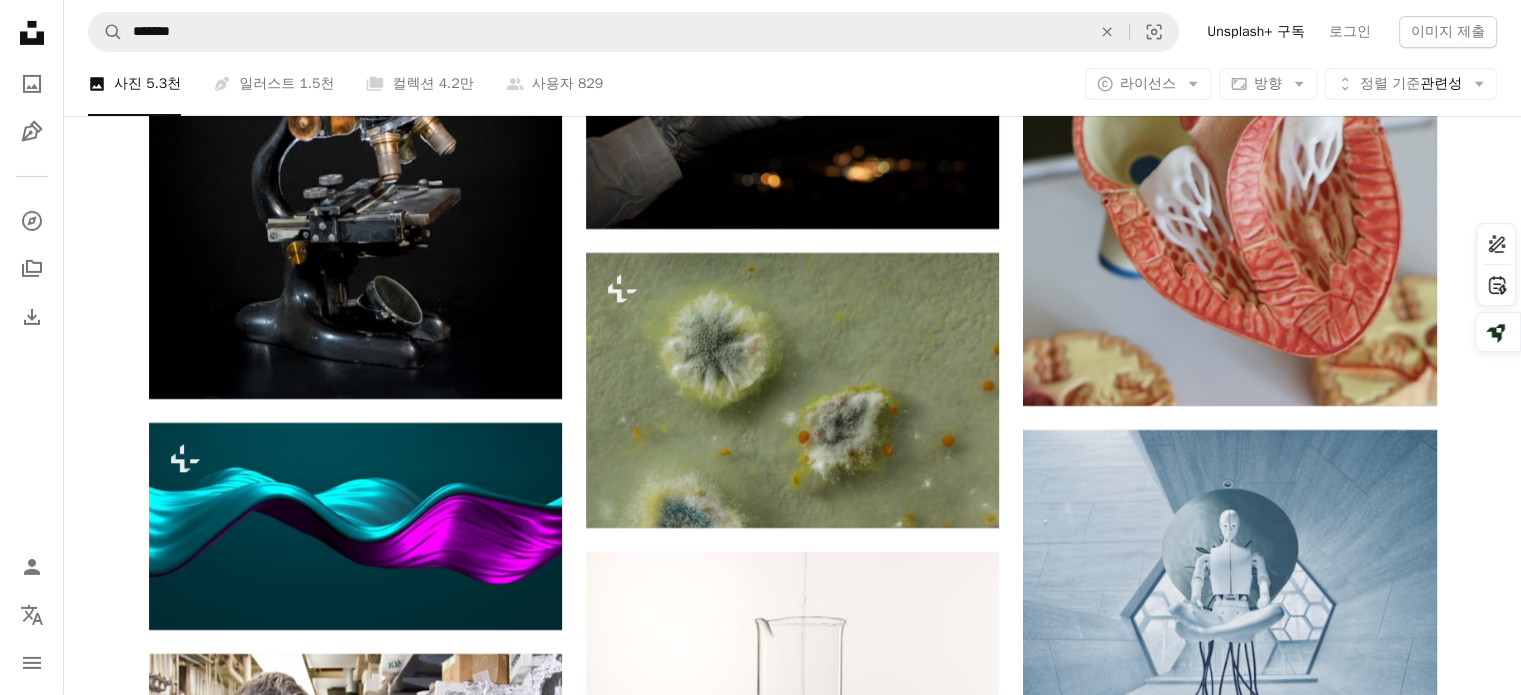 scroll, scrollTop: 0, scrollLeft: 0, axis: both 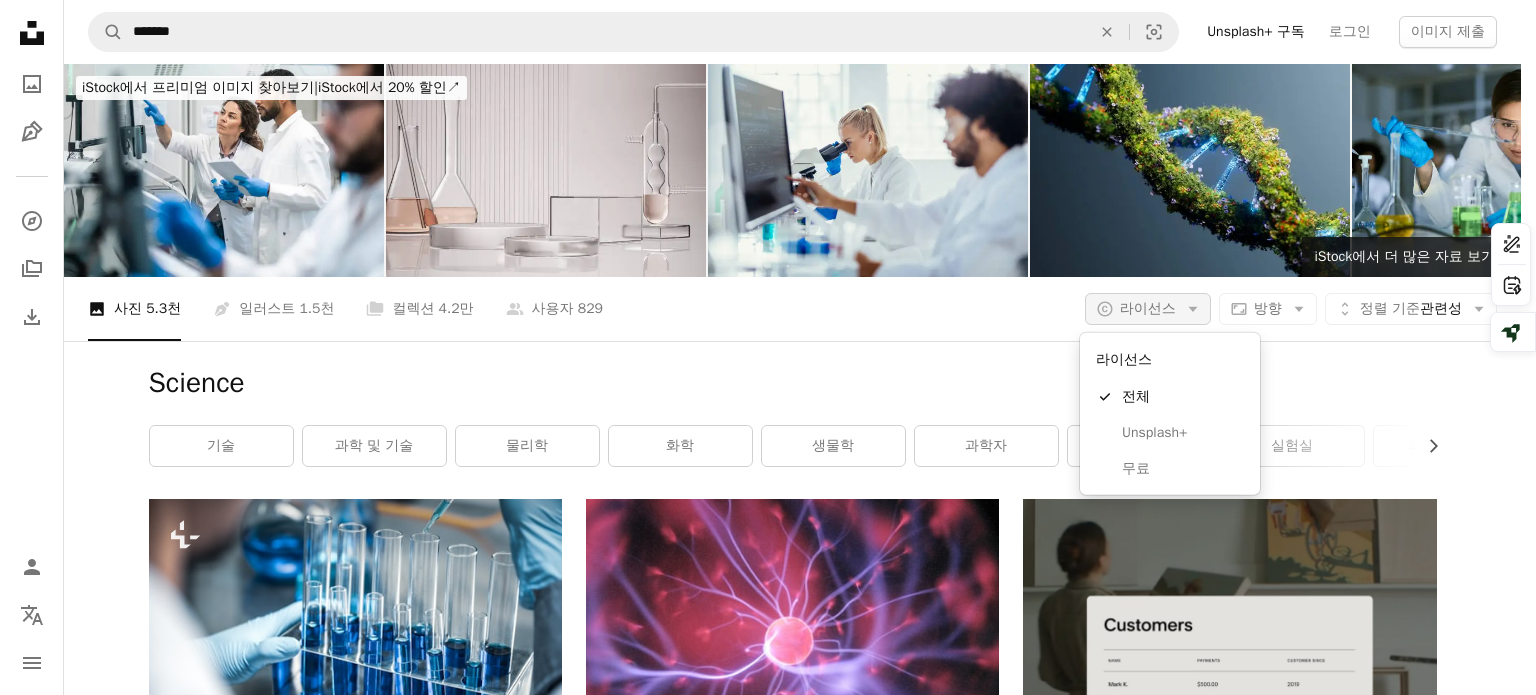 click on "A copyright icon © 라이선스 Arrow down" at bounding box center (1148, 309) 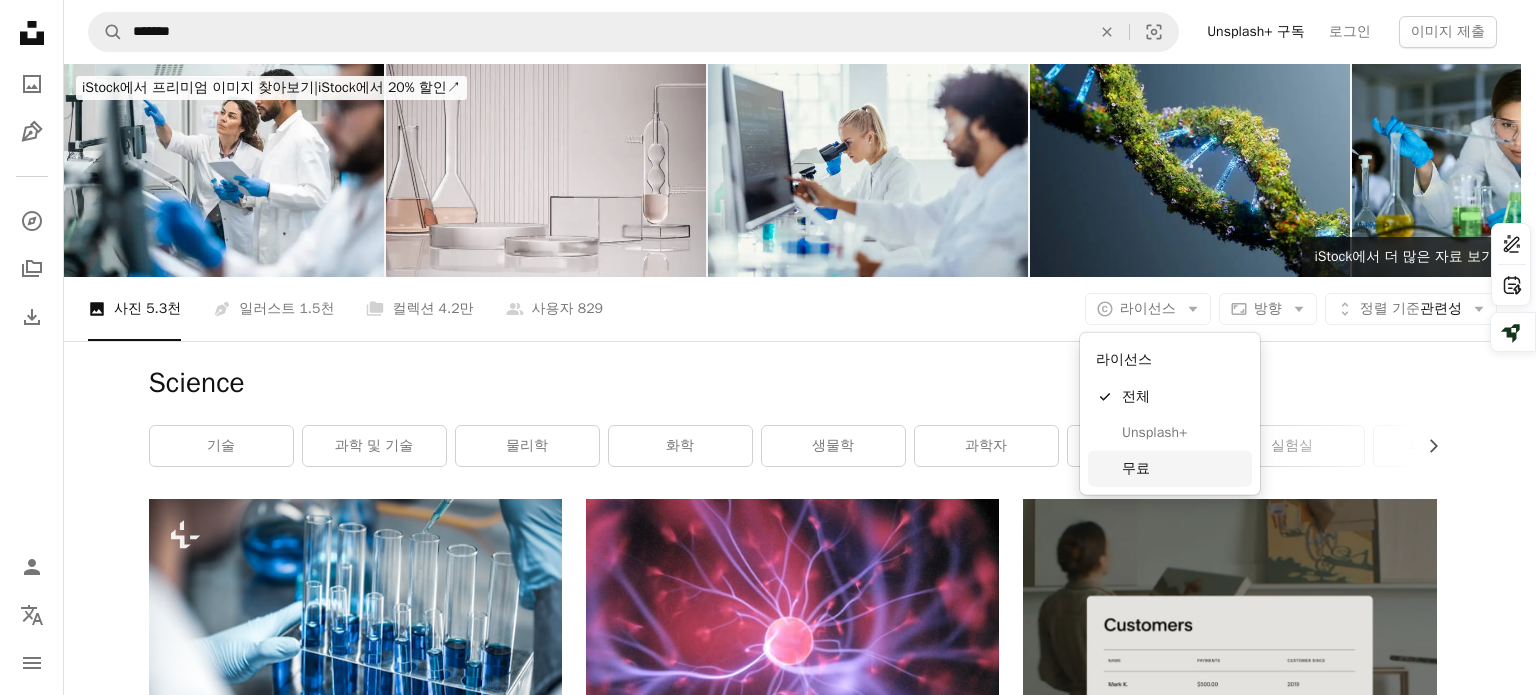 click on "무료" at bounding box center (1183, 469) 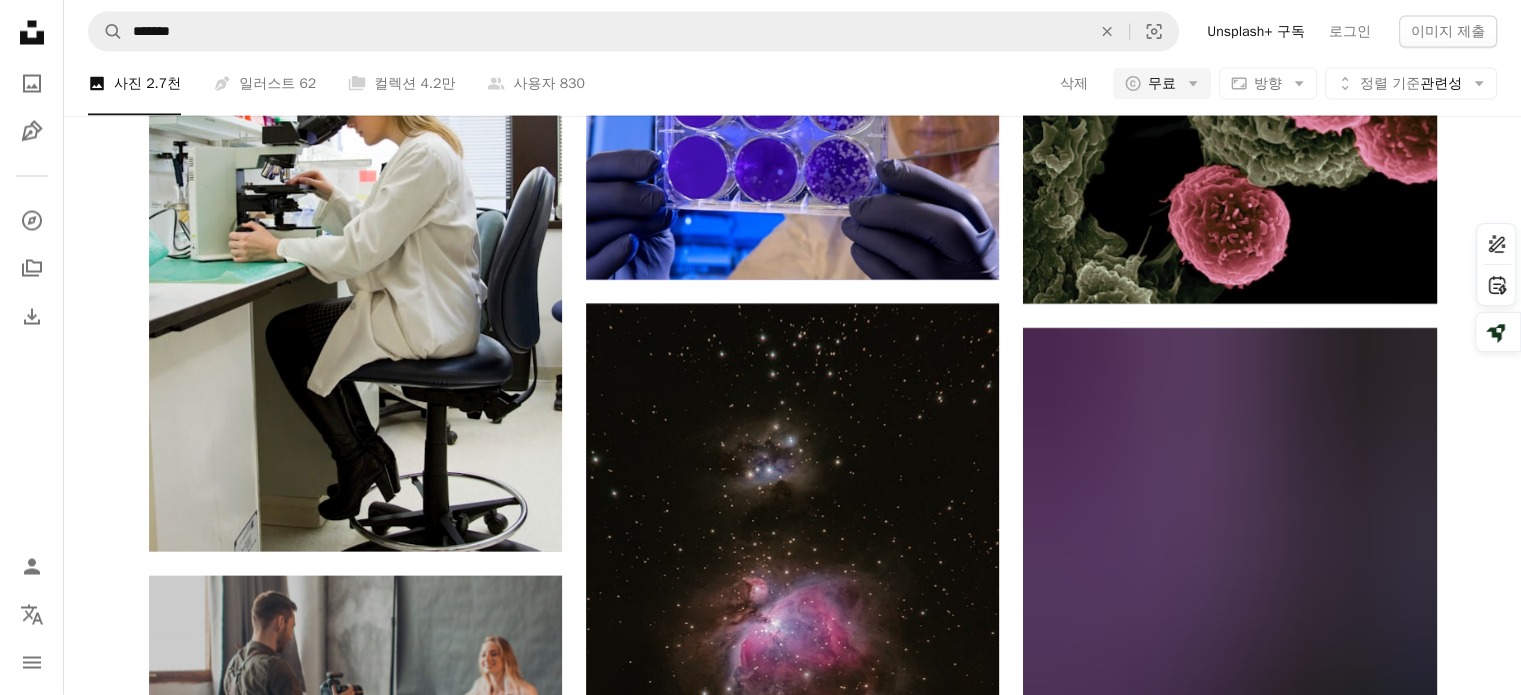 scroll, scrollTop: 3405, scrollLeft: 0, axis: vertical 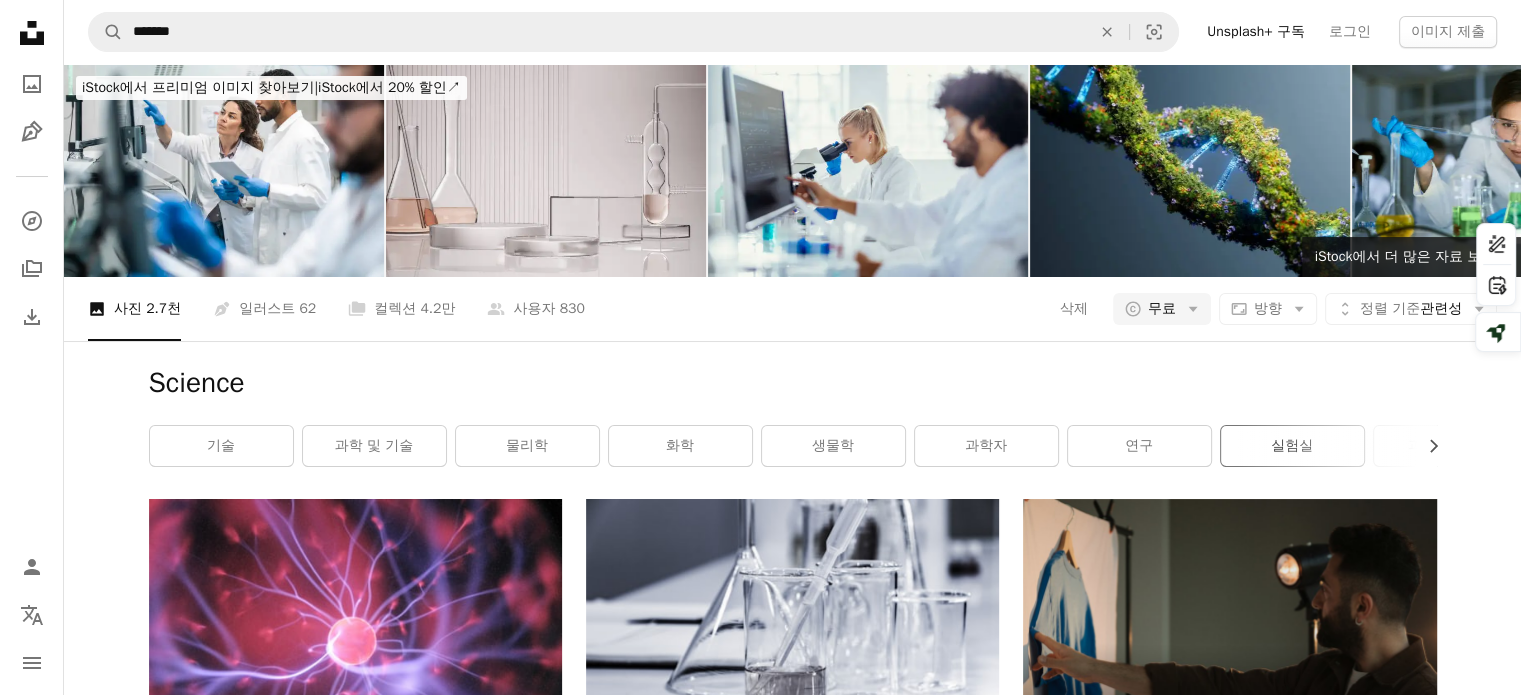 click on "실험실" at bounding box center (1292, 446) 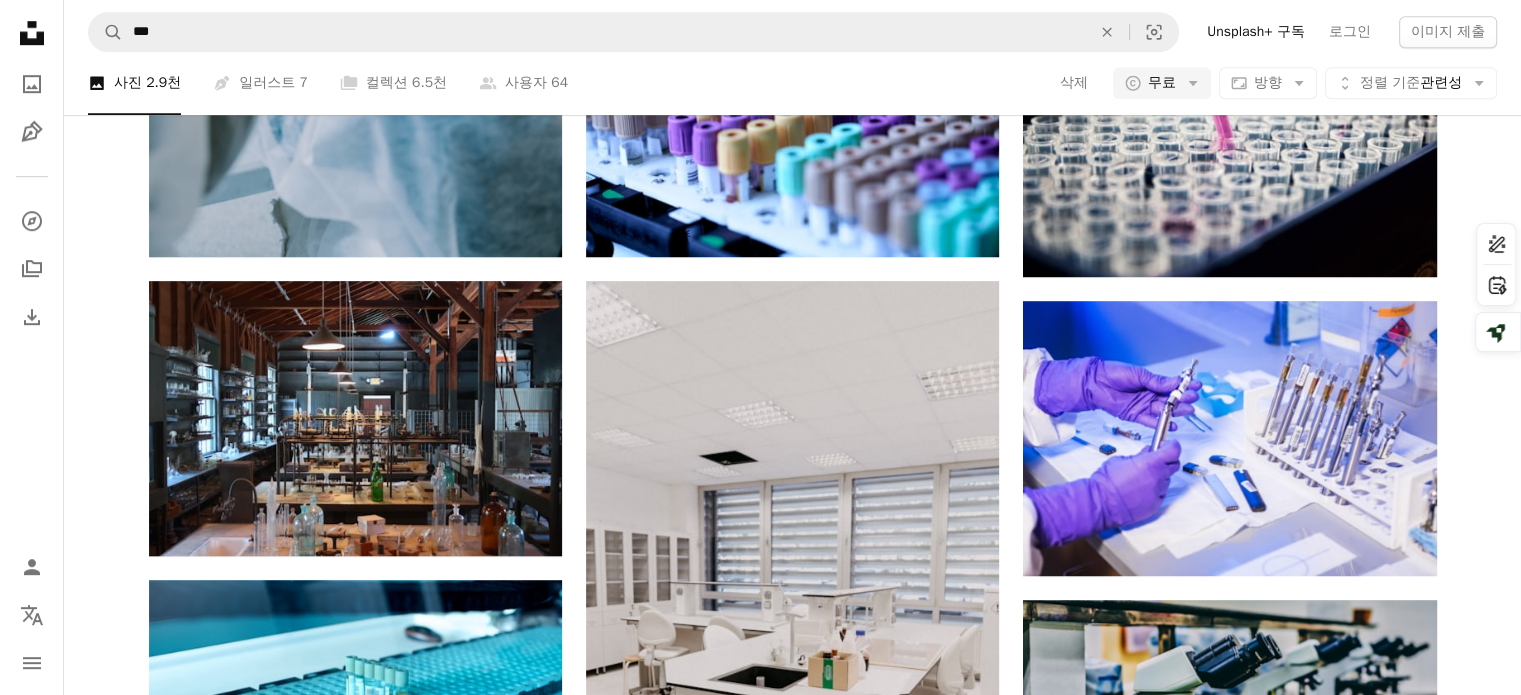 scroll, scrollTop: 1457, scrollLeft: 0, axis: vertical 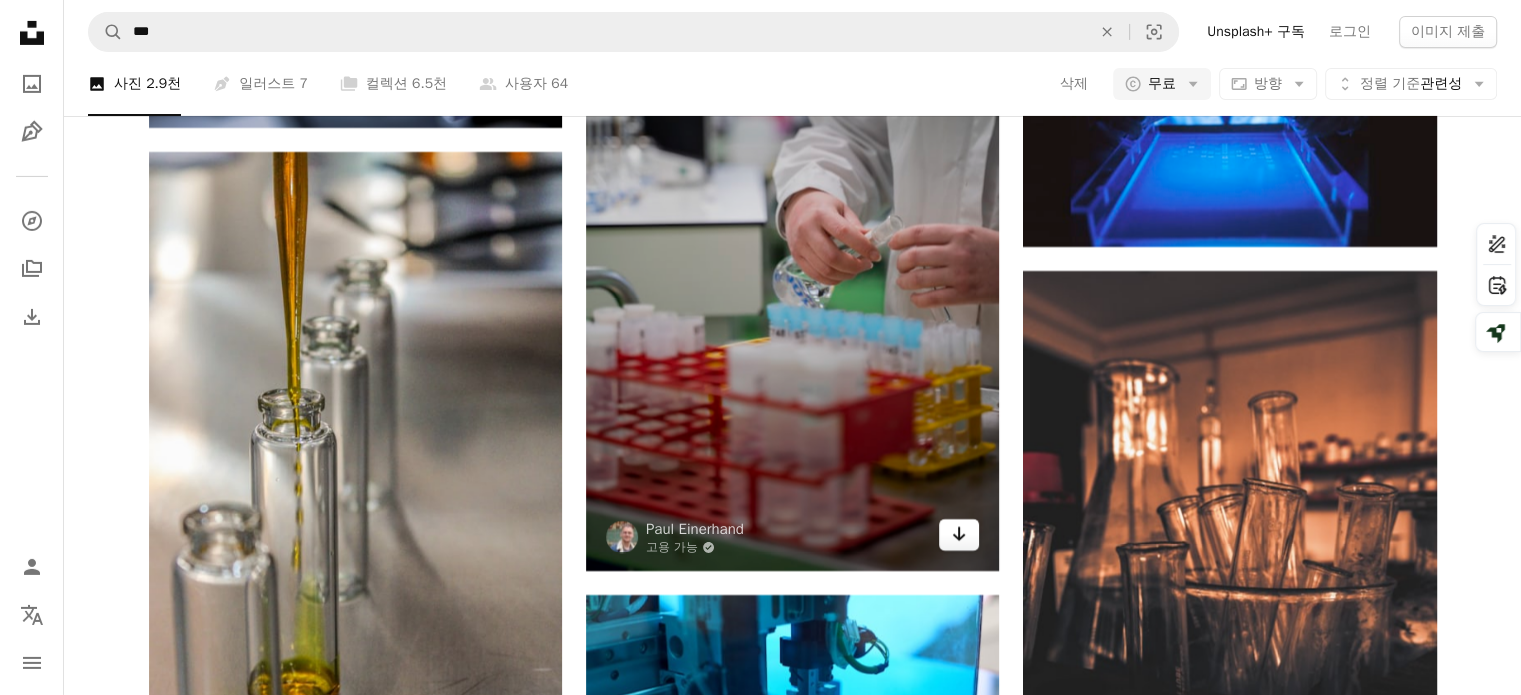 click 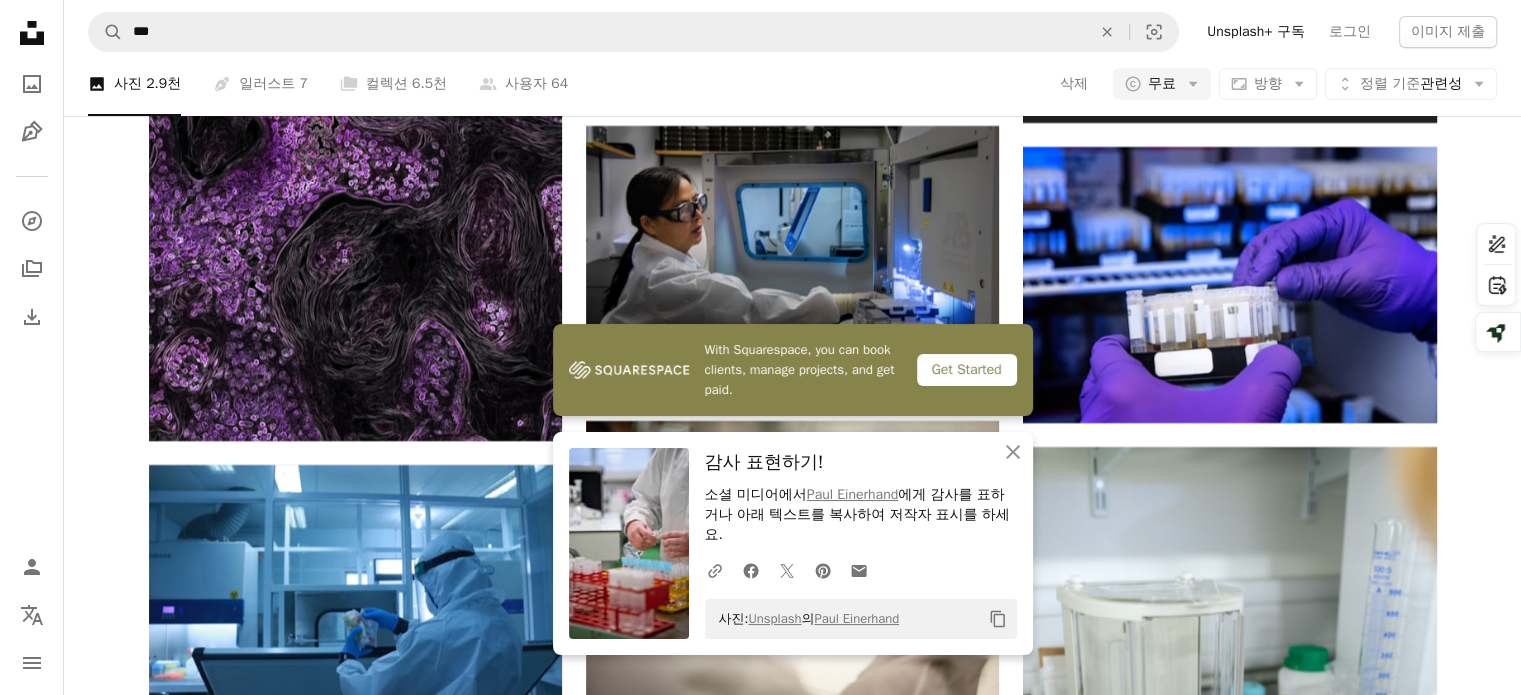 scroll, scrollTop: 15452, scrollLeft: 0, axis: vertical 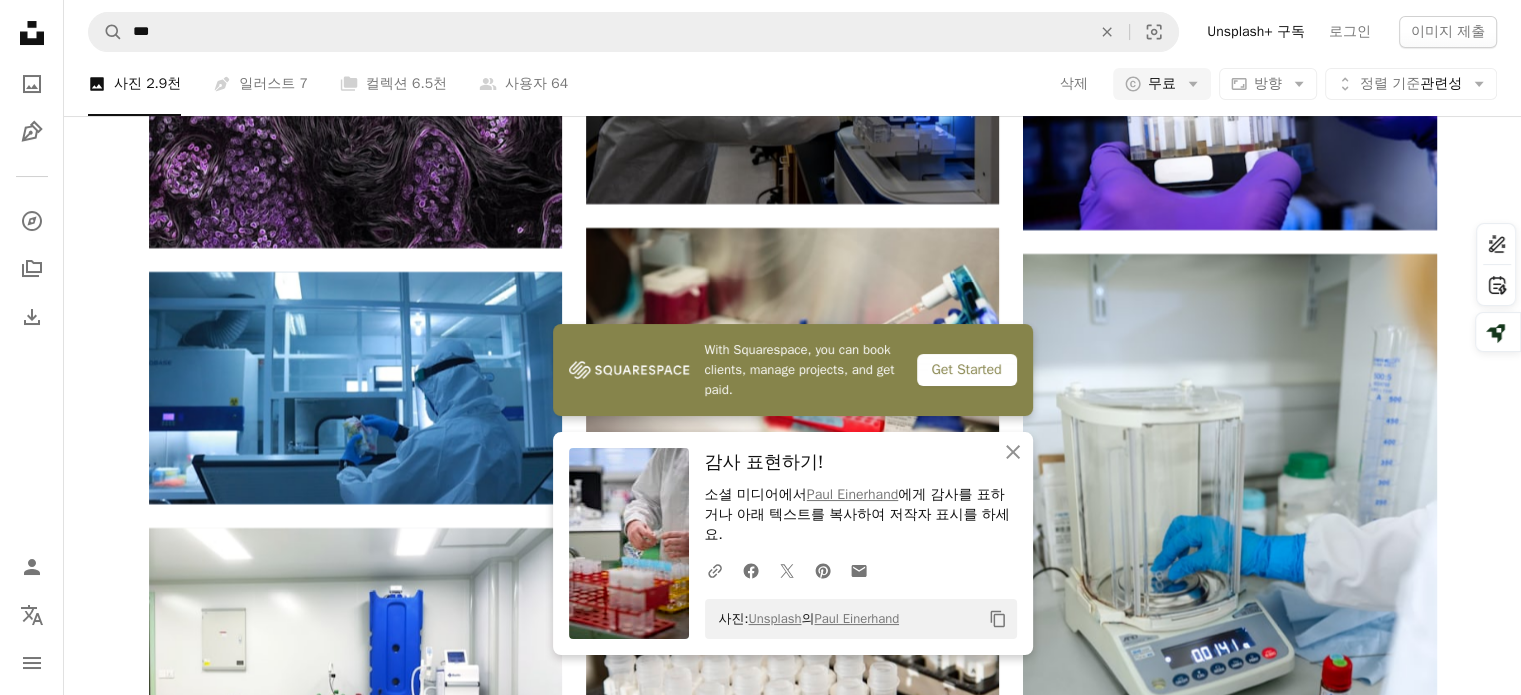 click on "A heart A plus sign Trnava University Arrow pointing down A heart A plus sign Testalize.me Arrow pointing down A heart A plus sign Mathurin NAPOLY / matnapo 고용 가능 A checkmark inside of a circle Arrow pointing down A heart A plus sign Sieuwert Otterloo Arrow pointing down A heart A plus sign Testalize.me Arrow pointing down A heart A plus sign Testalize.me Arrow pointing down A heart A plus sign Yassine Khalfalli 고용 가능 A checkmark inside of a circle Arrow pointing down A heart A plus sign Drew Hays Arrow pointing down A heart A plus sign National Cancer Institute Arrow pointing down A heart A plus sign National Cancer Institute Arrow pointing down –– ––– –––  –– ––– –  ––– –––  ––––  –   – –– –––  – – ––– –– –– –––– –– On-brand and on budget images for your next campaign Learn More A heart A plus sign National Cancer Institute Arrow pointing down A heart A plus sign Logan Gutierrez 고용 가능 A heart" at bounding box center [792, -5265] 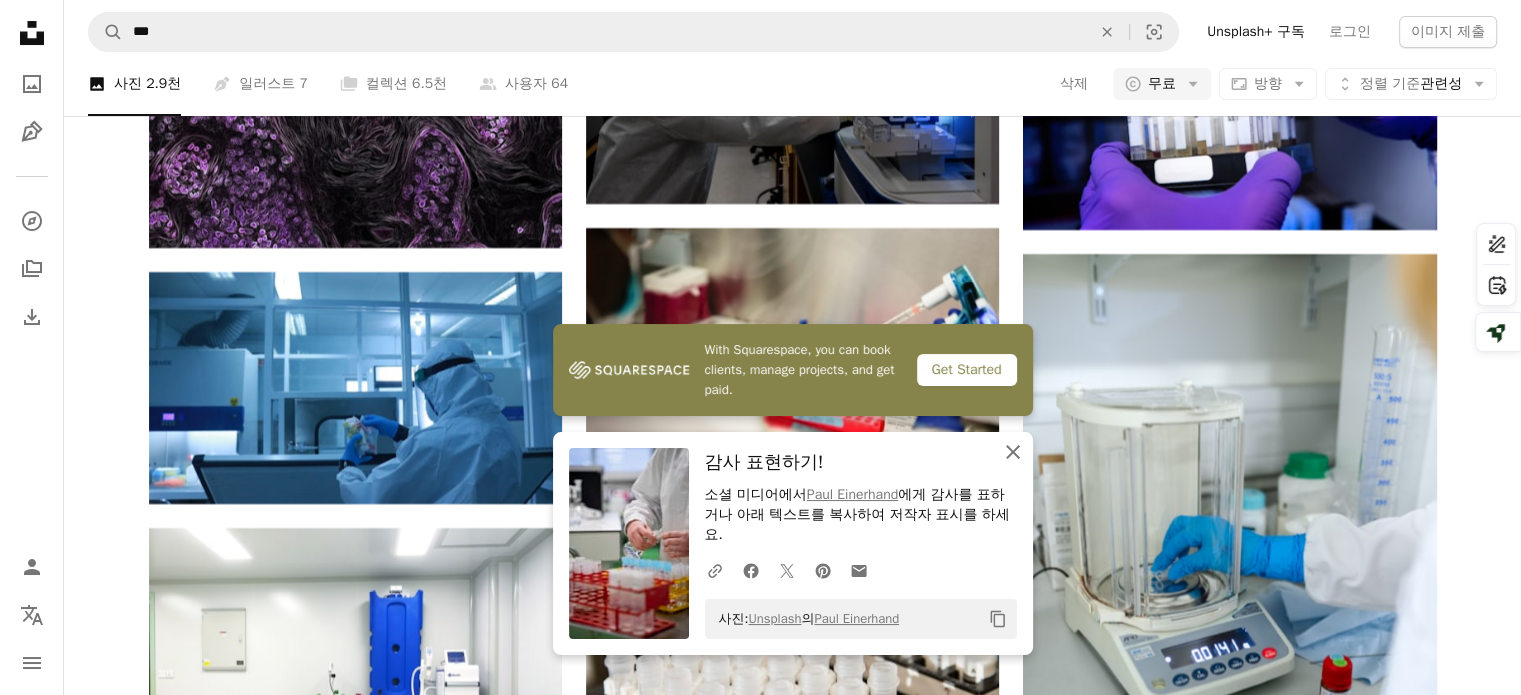 click on "An X shape" 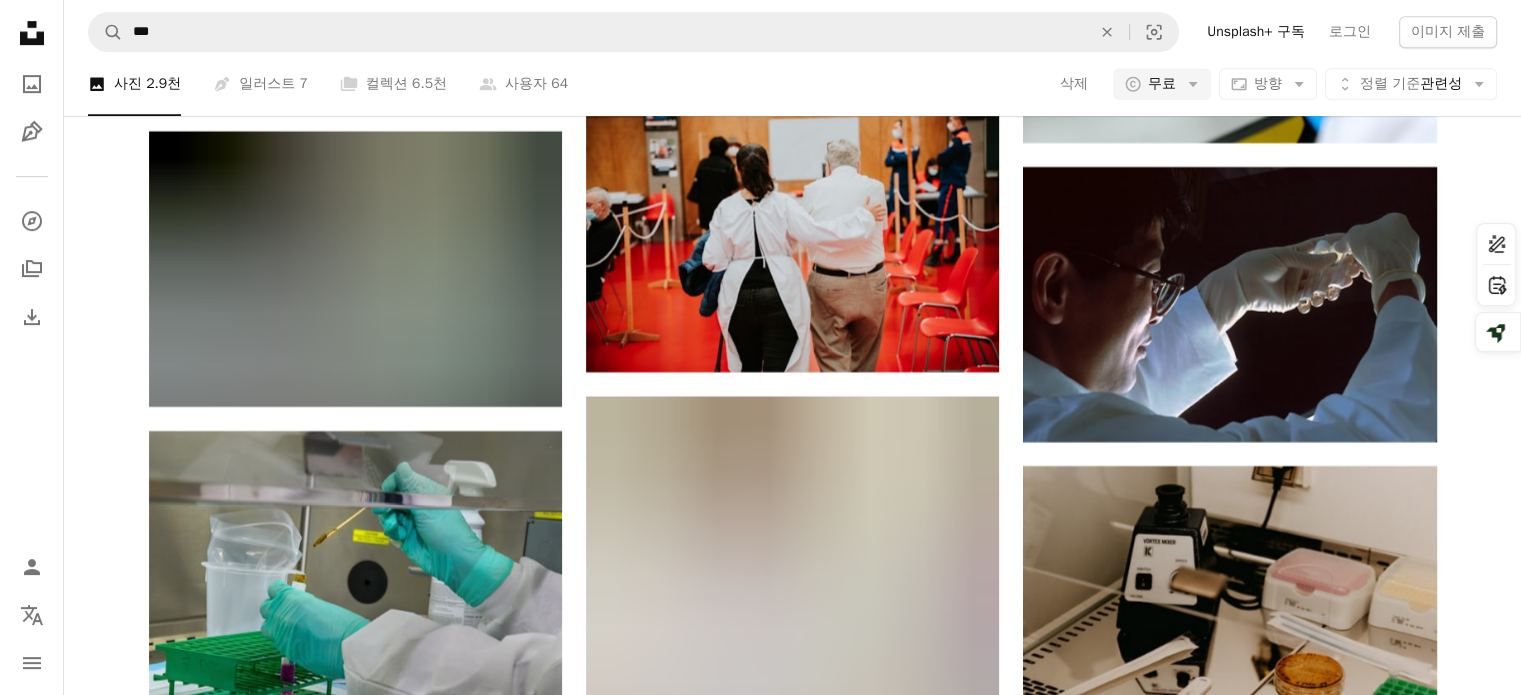 scroll, scrollTop: 16424, scrollLeft: 0, axis: vertical 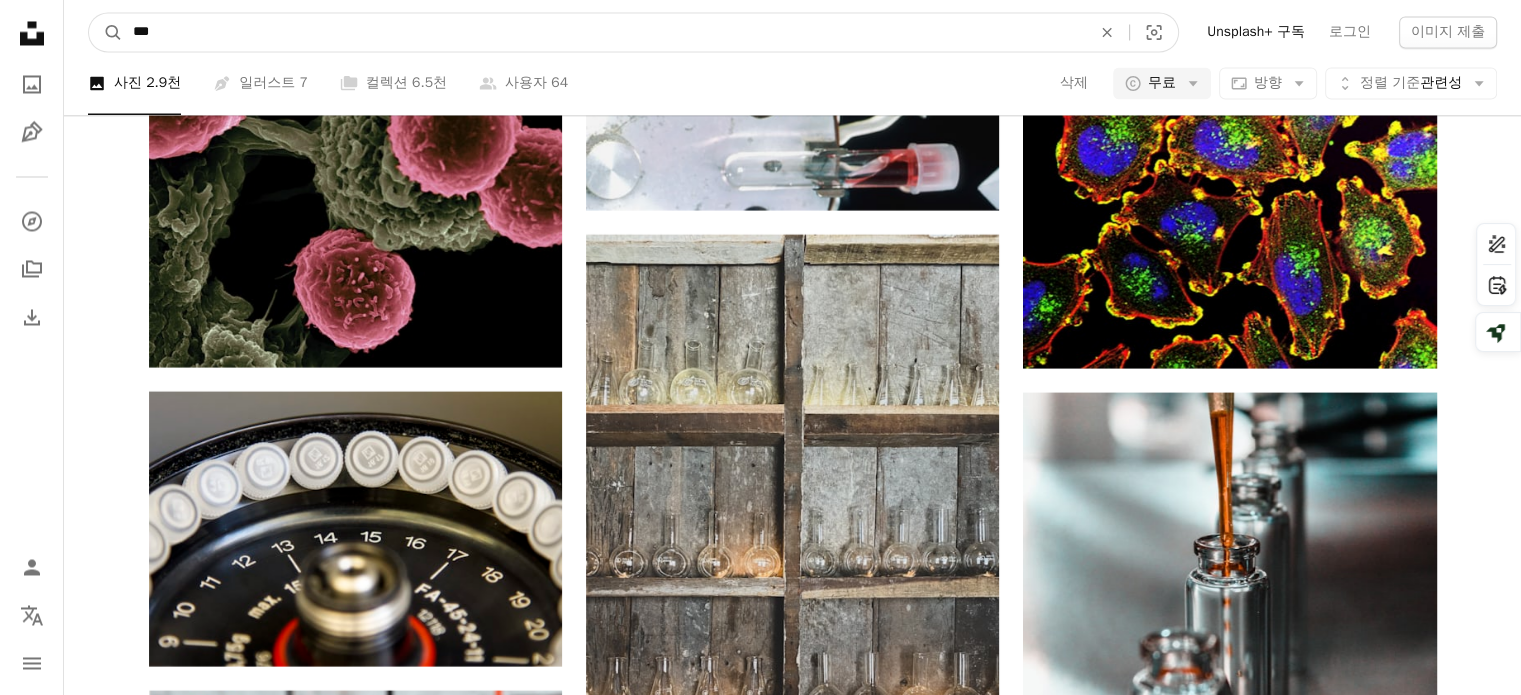 drag, startPoint x: 177, startPoint y: 15, endPoint x: 0, endPoint y: 23, distance: 177.1807 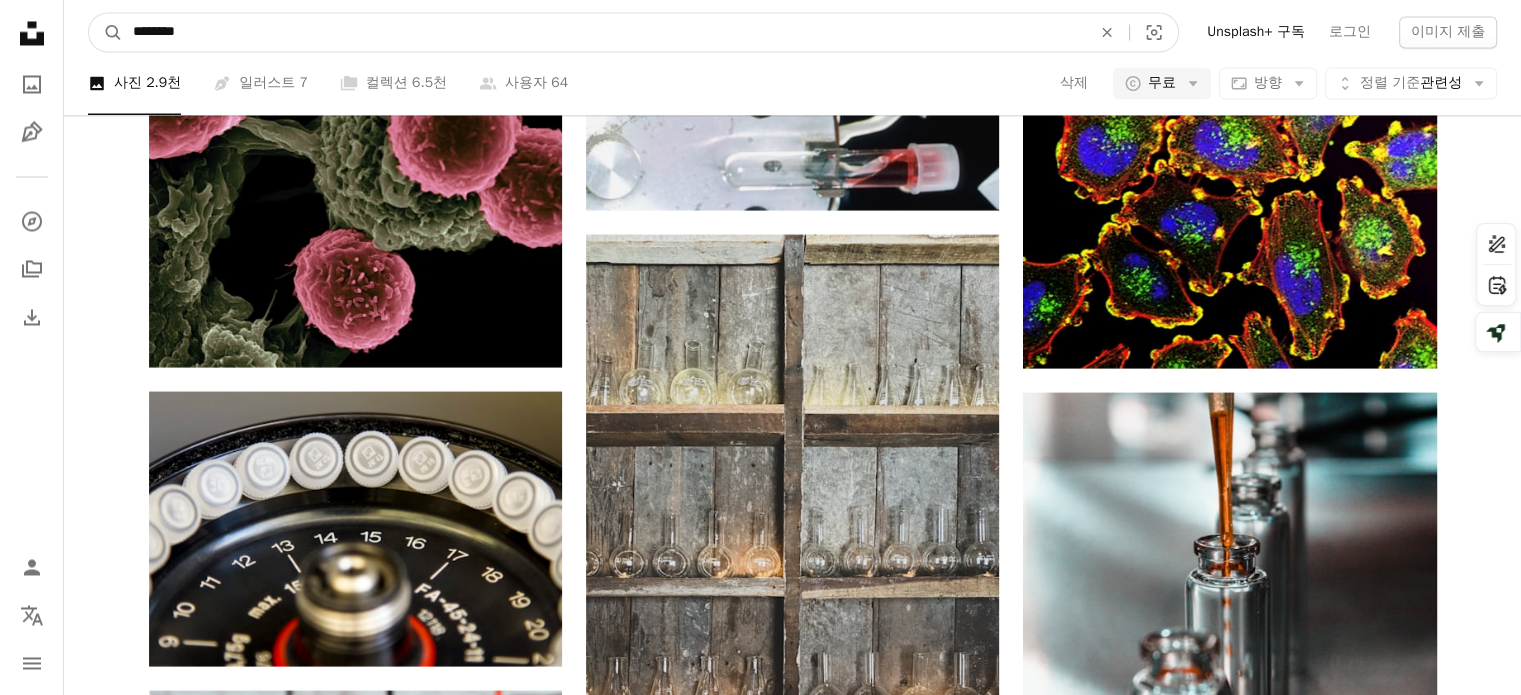 type on "********" 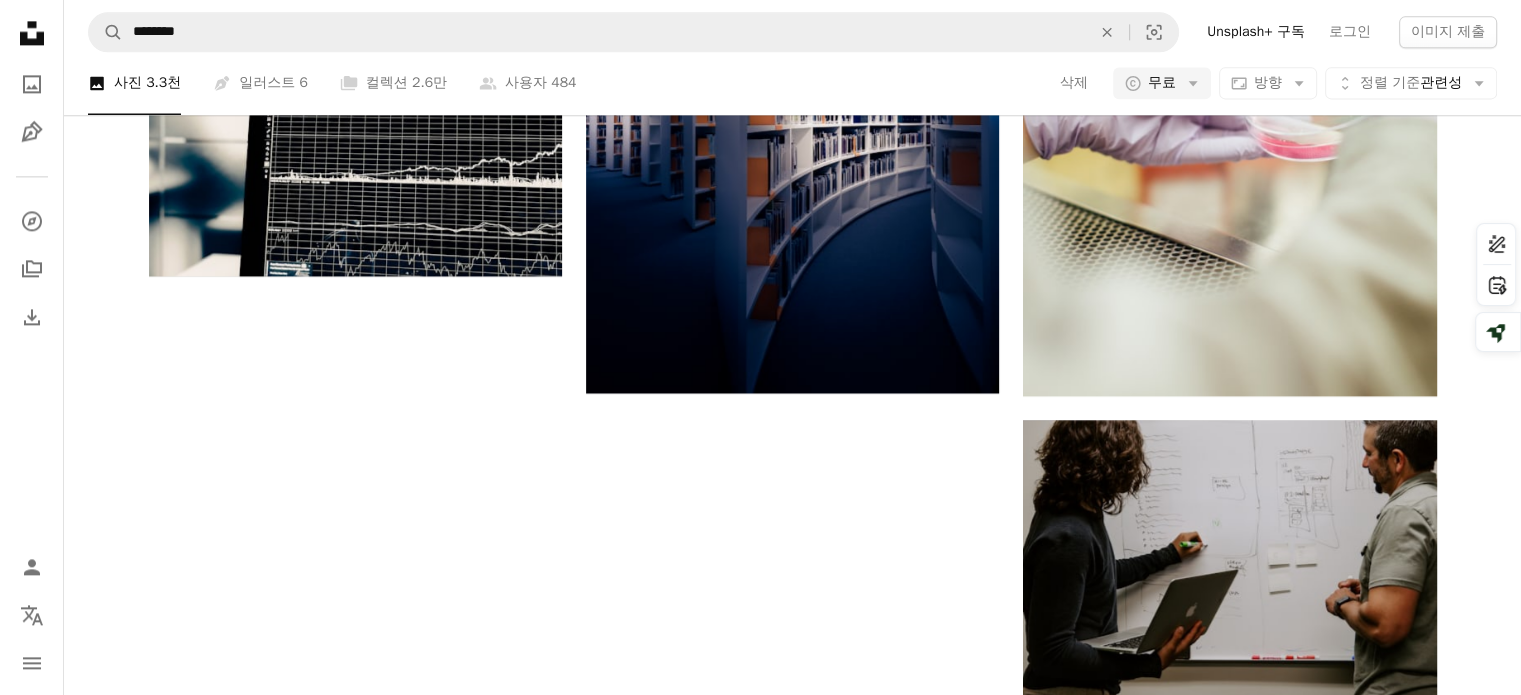 scroll, scrollTop: 0, scrollLeft: 0, axis: both 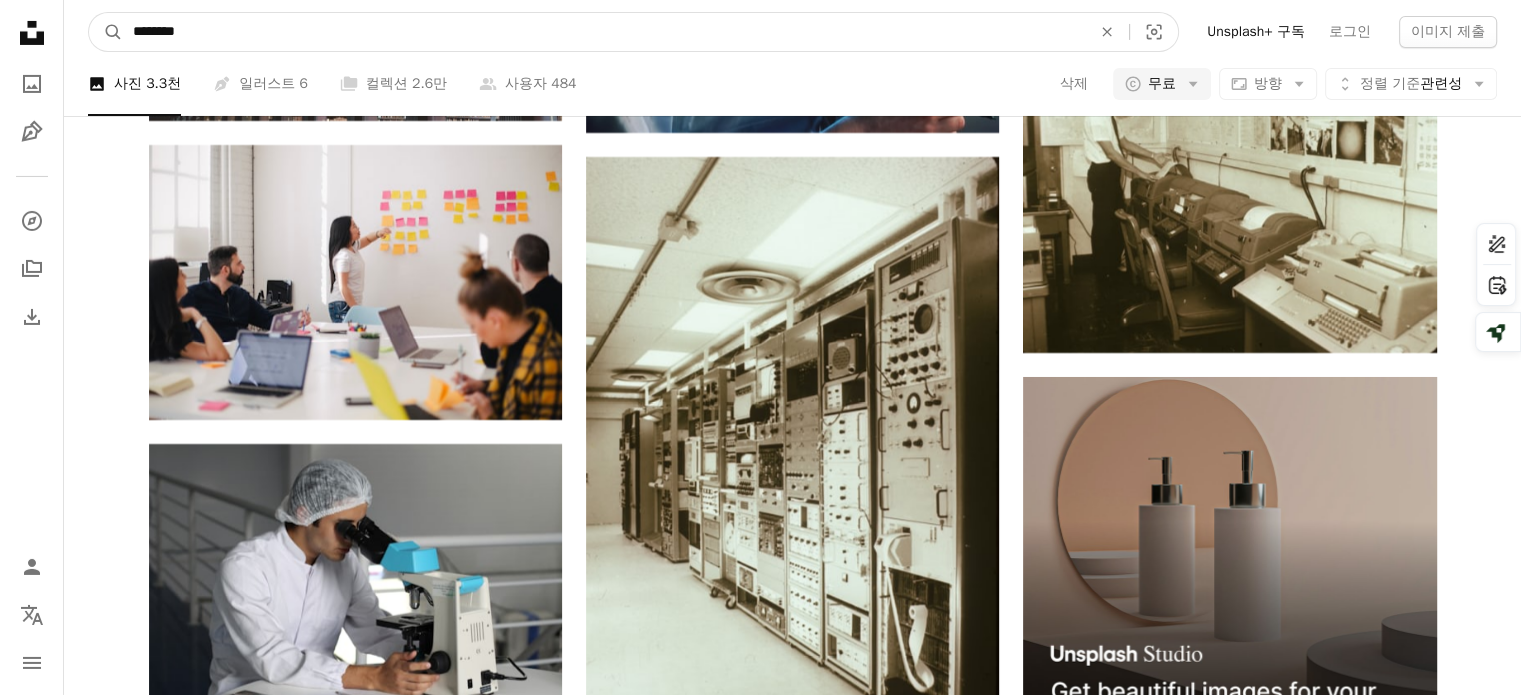 drag, startPoint x: 230, startPoint y: 28, endPoint x: 0, endPoint y: 44, distance: 230.55585 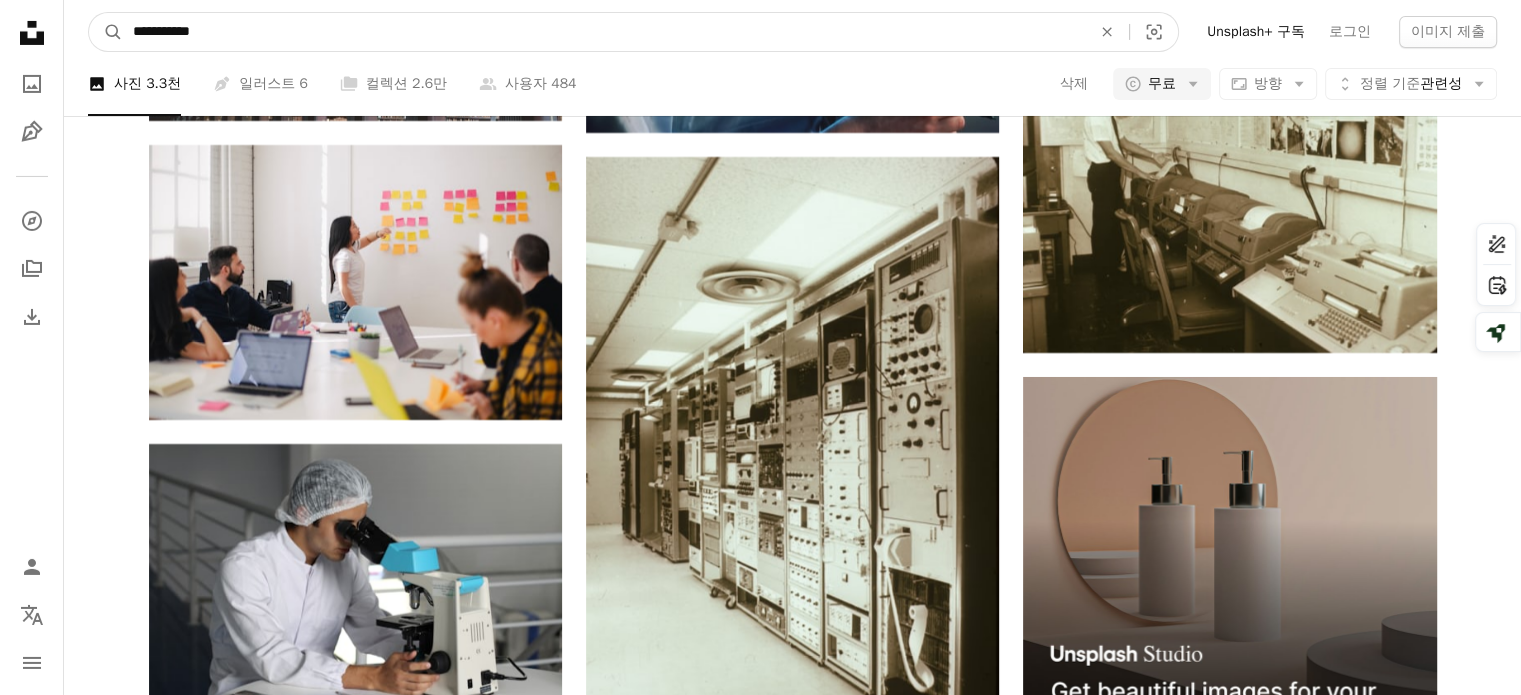 type on "**********" 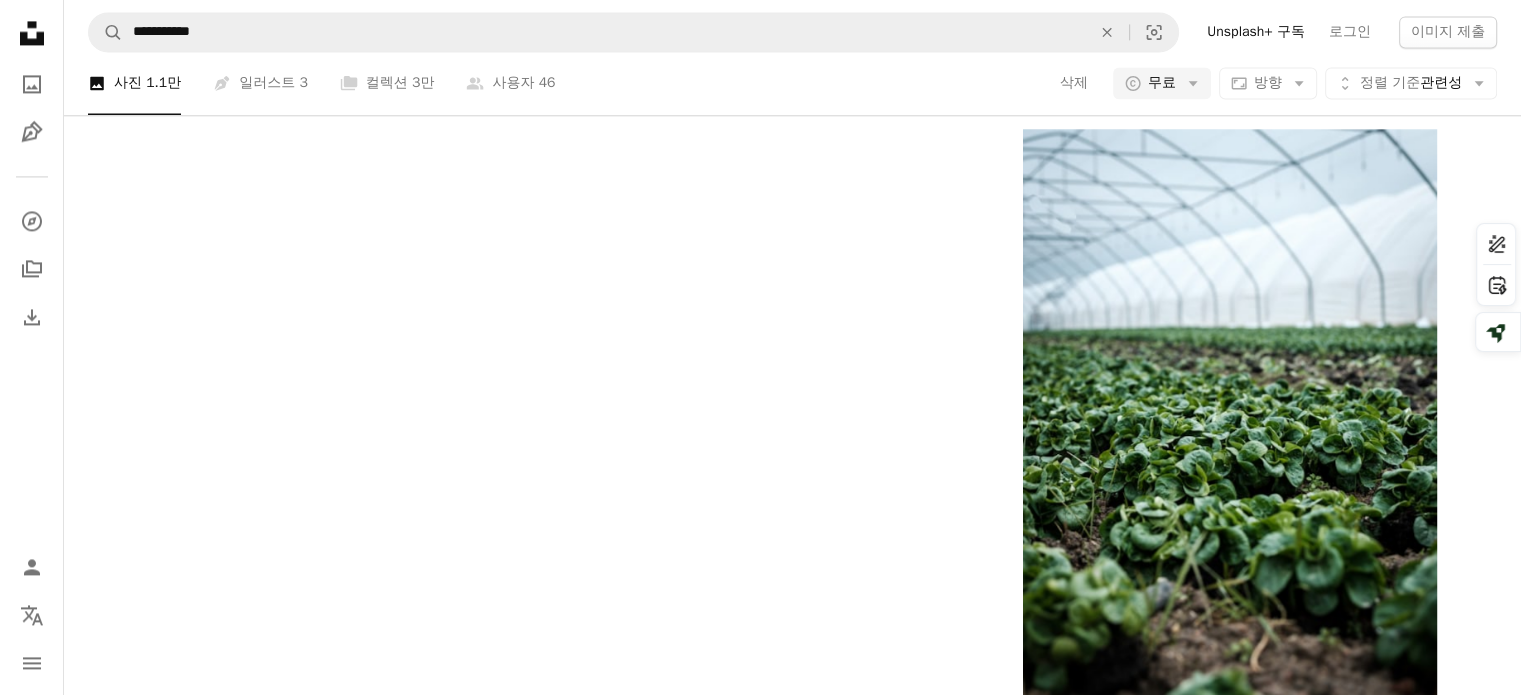 scroll, scrollTop: 0, scrollLeft: 0, axis: both 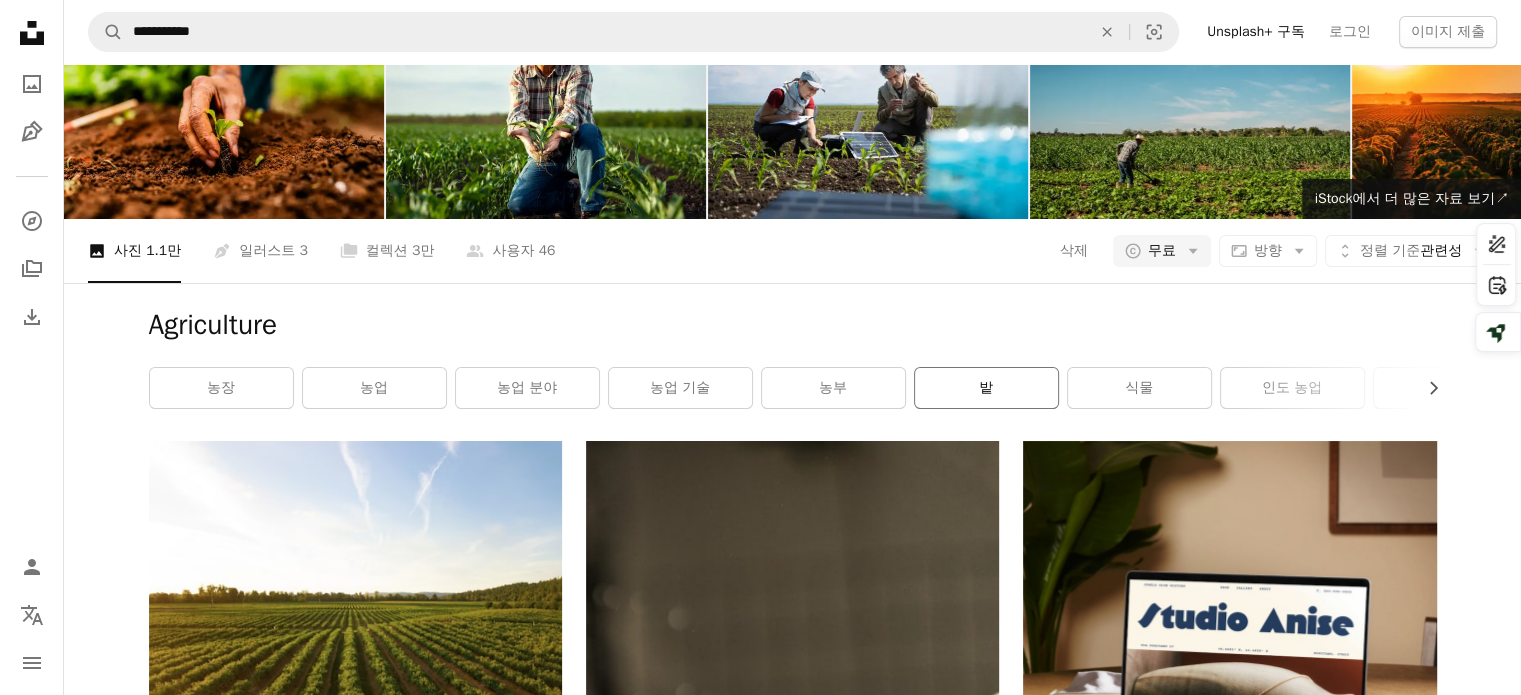 click on "밭" at bounding box center (986, 388) 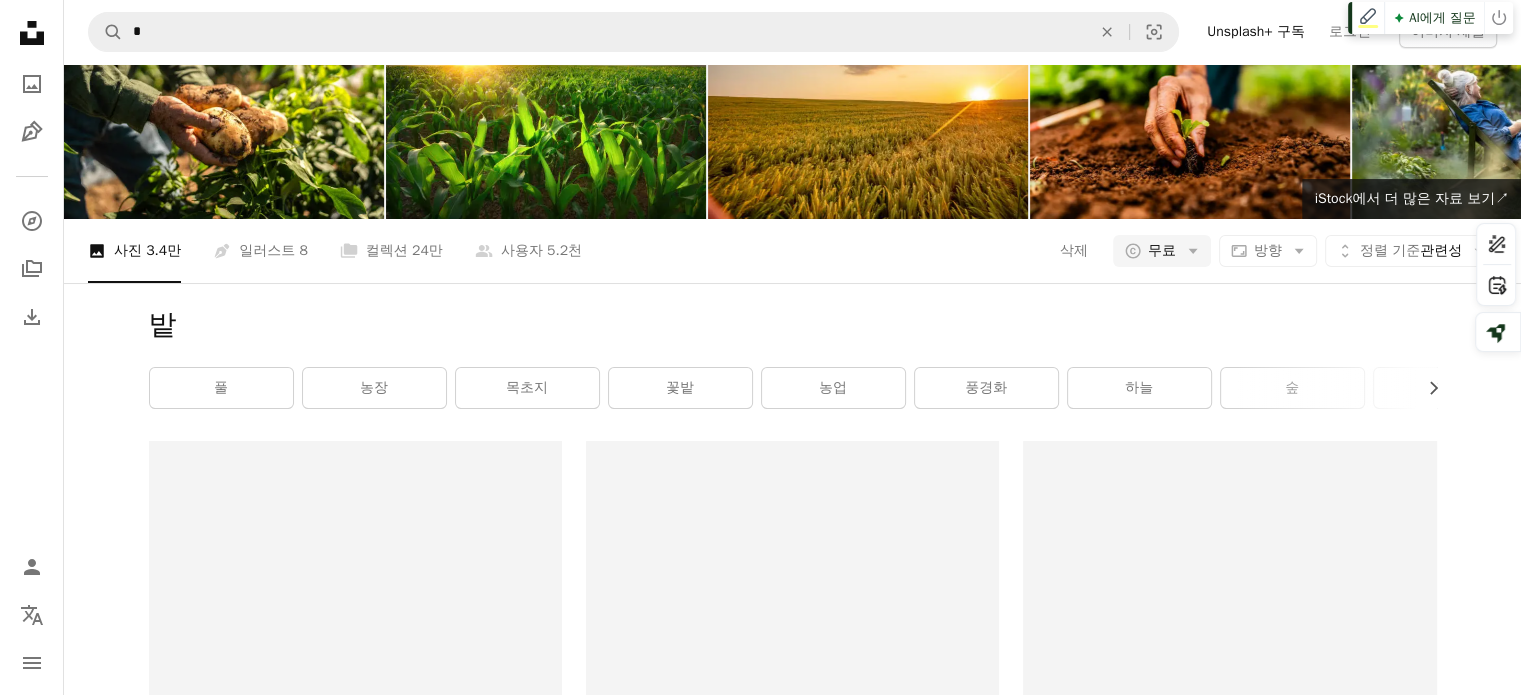 scroll, scrollTop: 0, scrollLeft: 0, axis: both 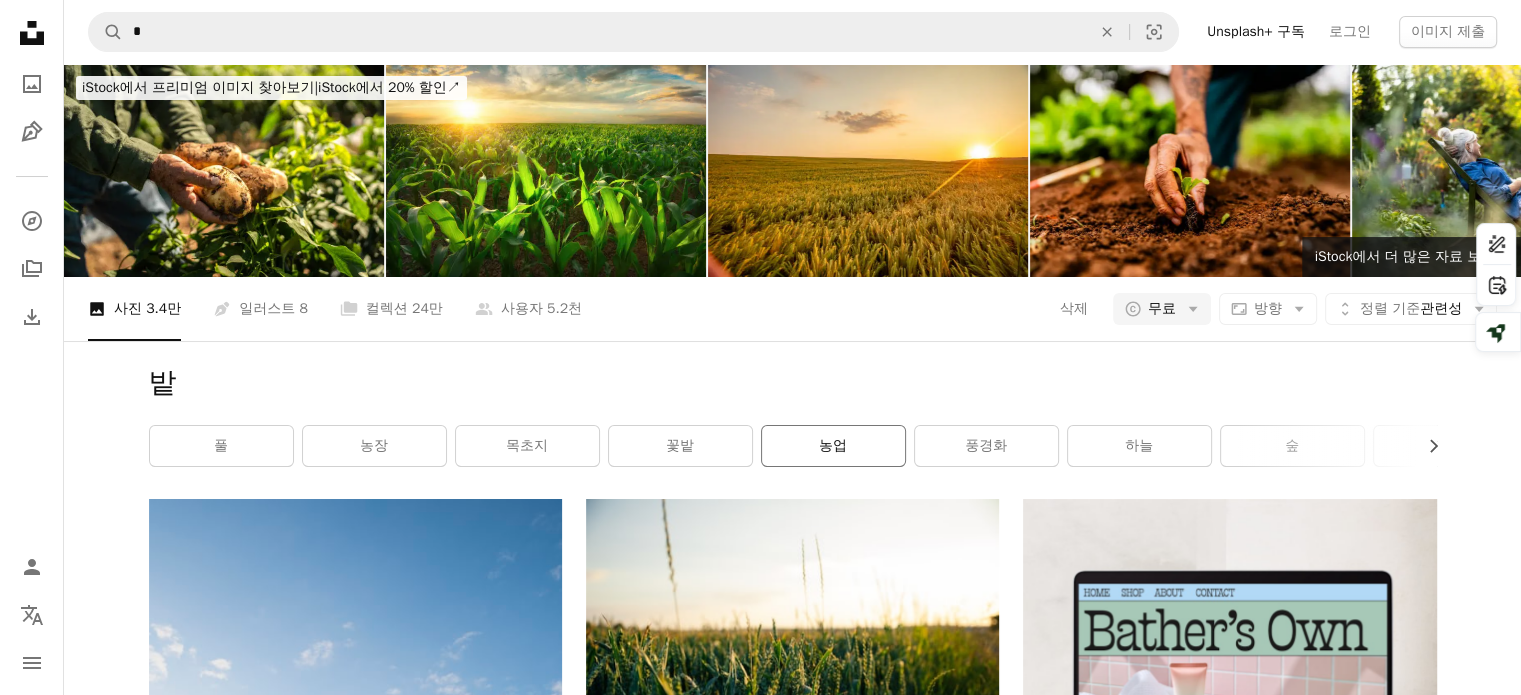click on "농업" at bounding box center (833, 446) 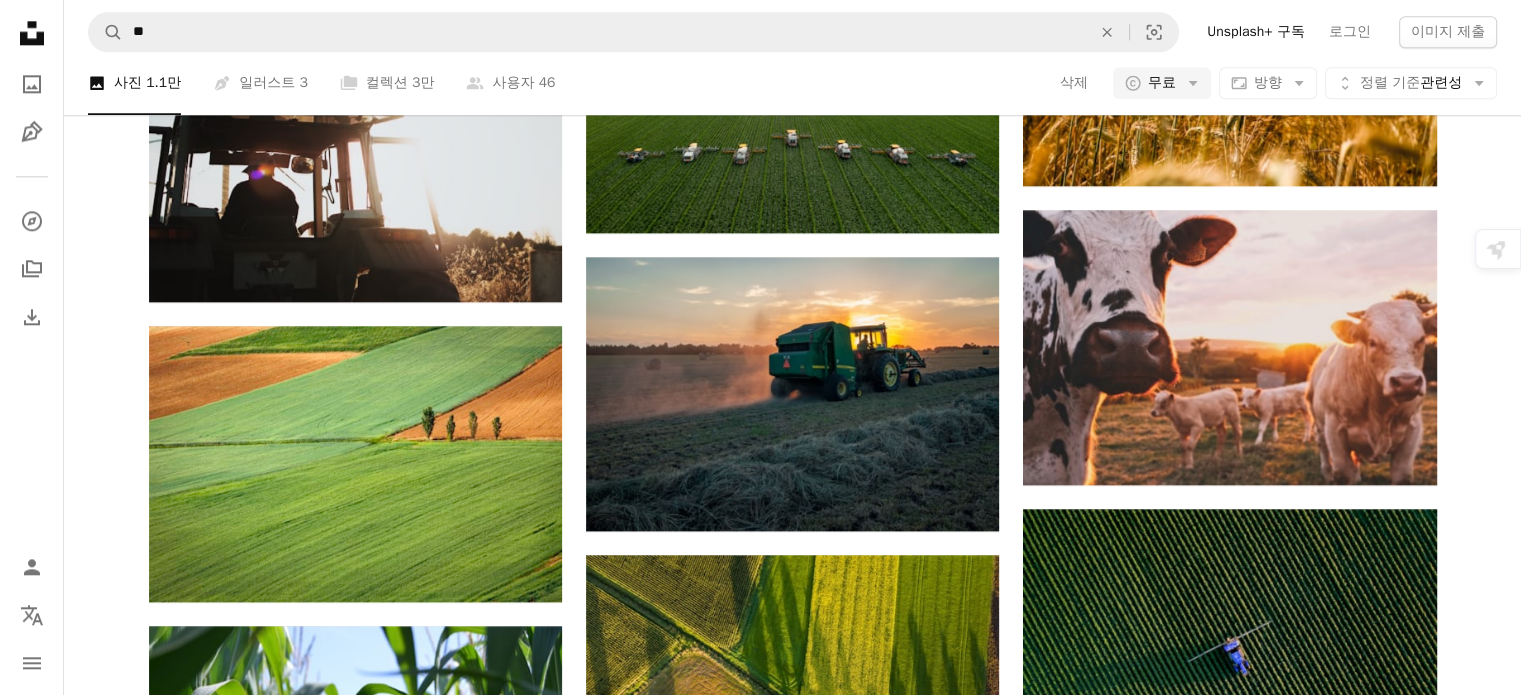 scroll, scrollTop: 2312, scrollLeft: 0, axis: vertical 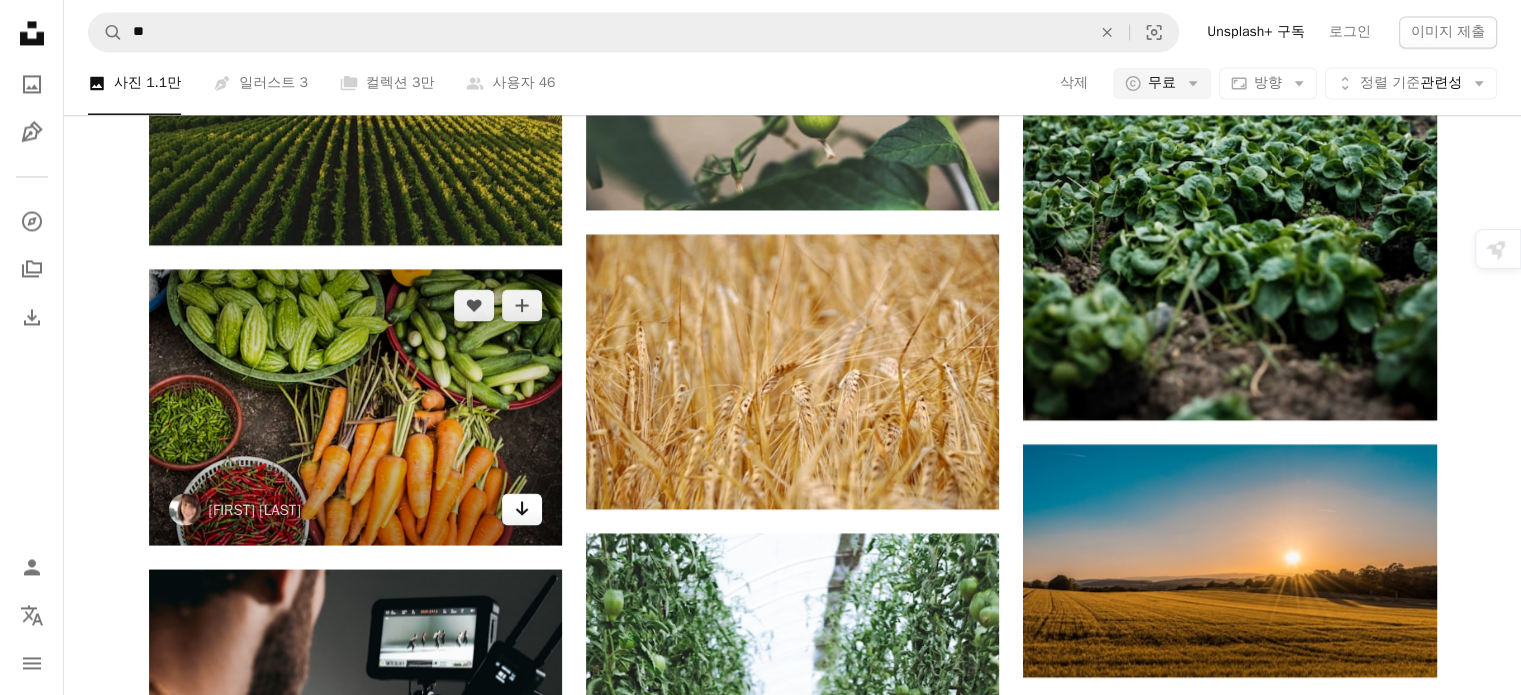 click on "Arrow pointing down" at bounding box center [522, 509] 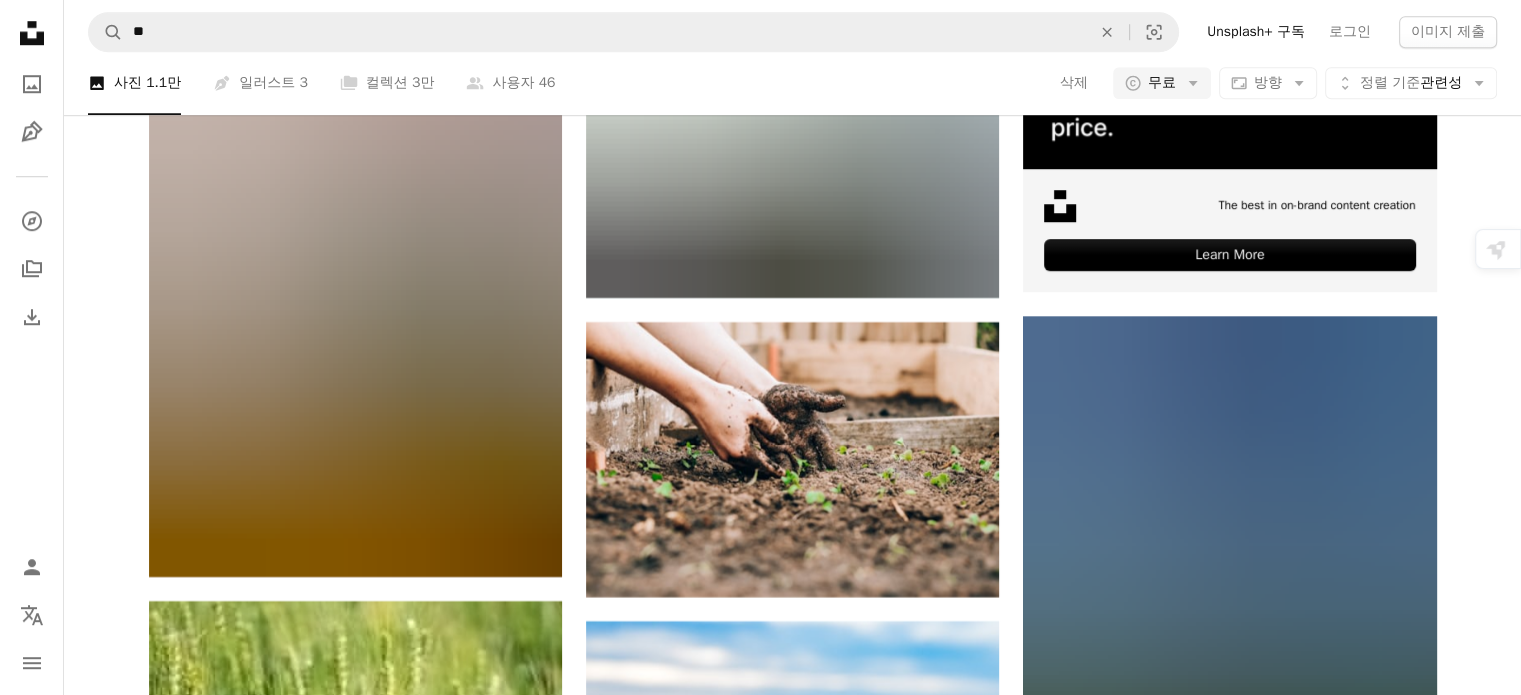 scroll, scrollTop: 8936, scrollLeft: 0, axis: vertical 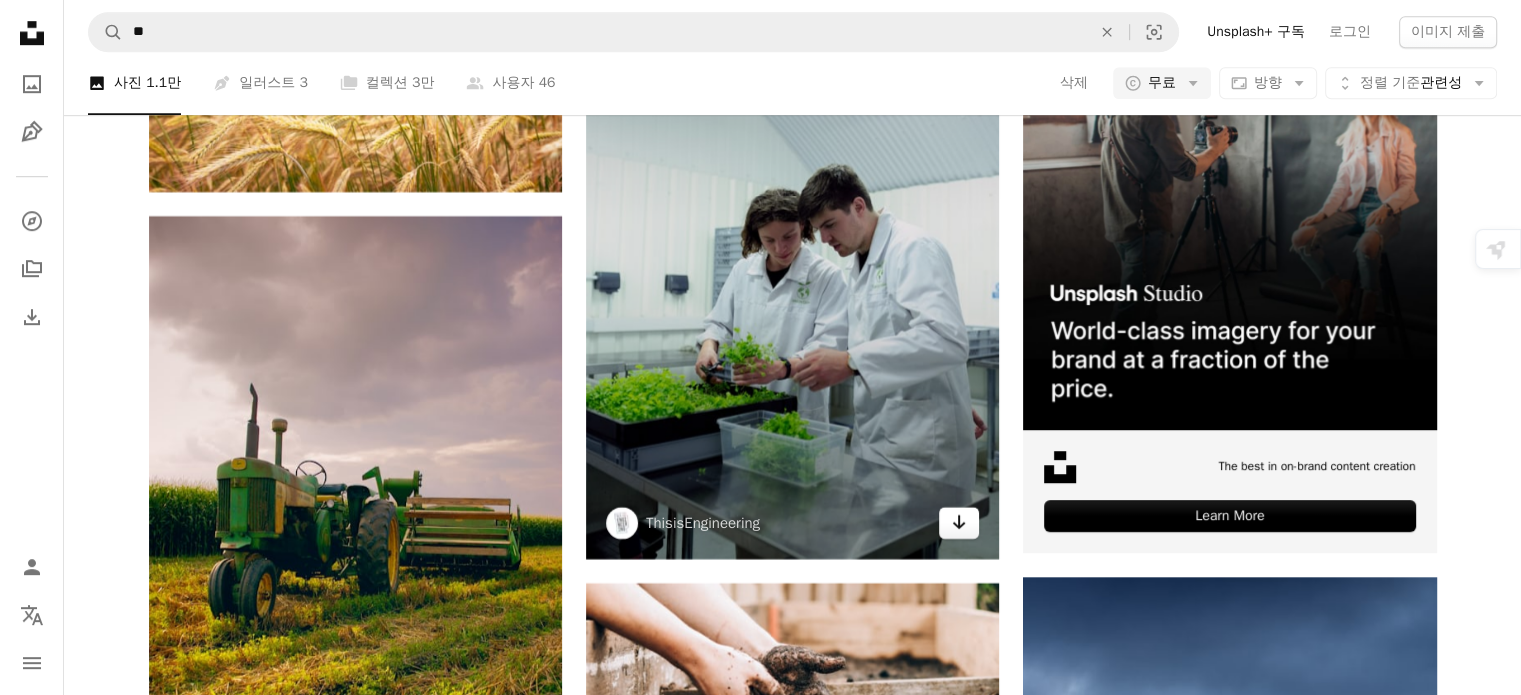 click on "Arrow pointing down" 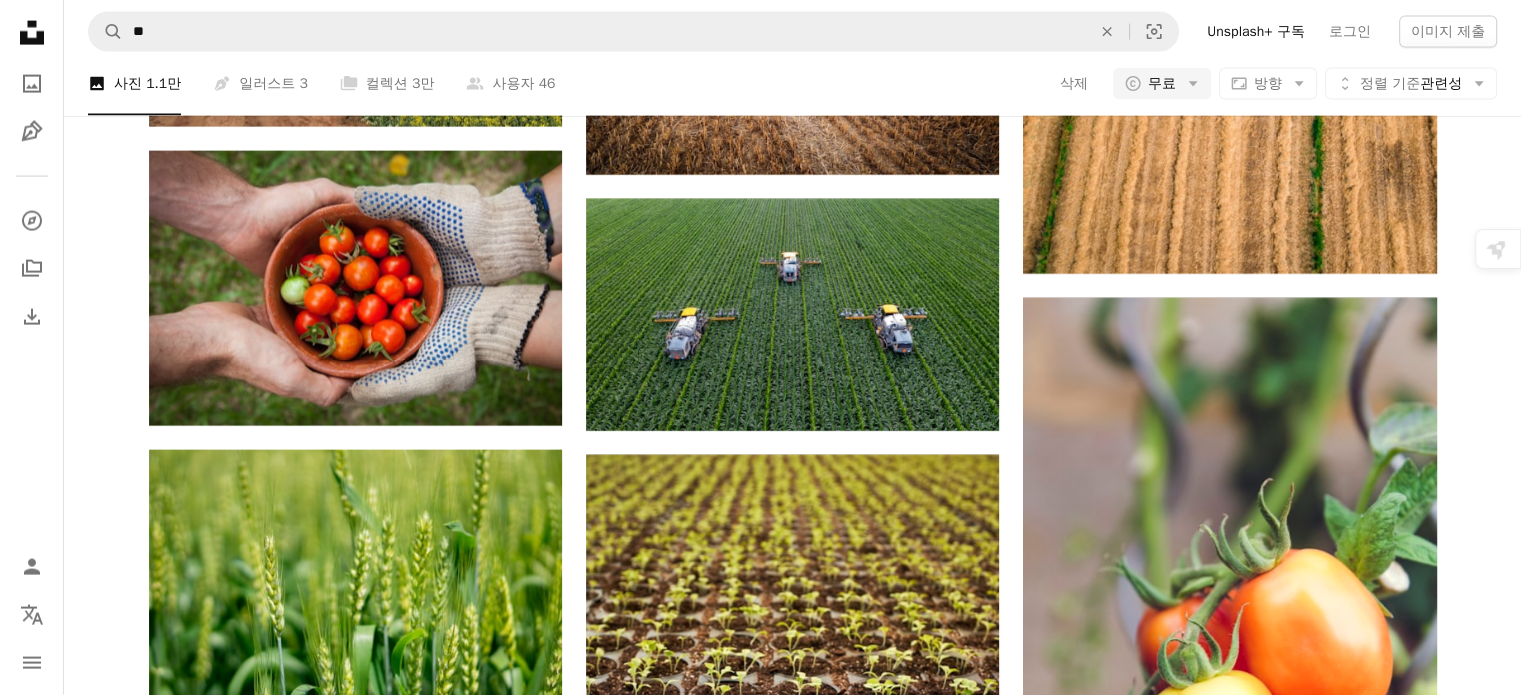 scroll, scrollTop: 4380, scrollLeft: 0, axis: vertical 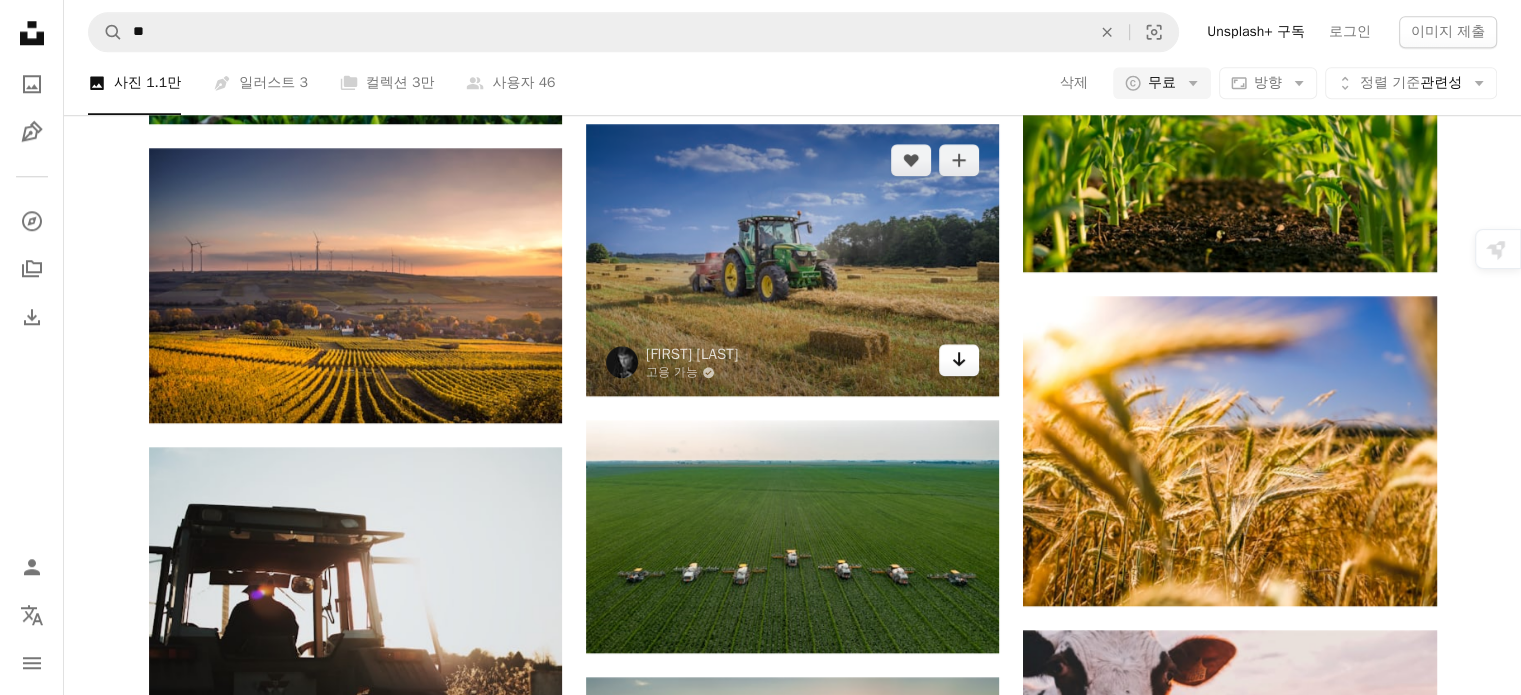 click on "Arrow pointing down" 